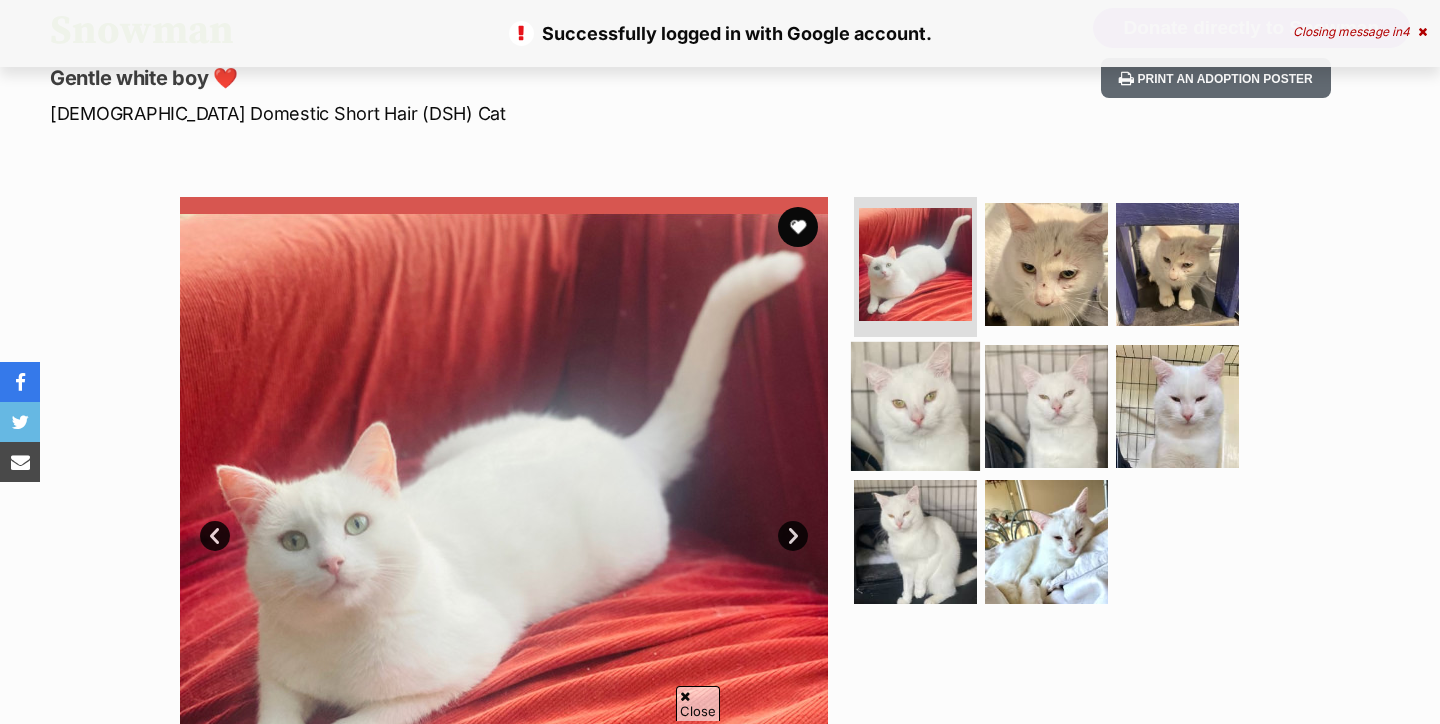 scroll, scrollTop: 219, scrollLeft: 0, axis: vertical 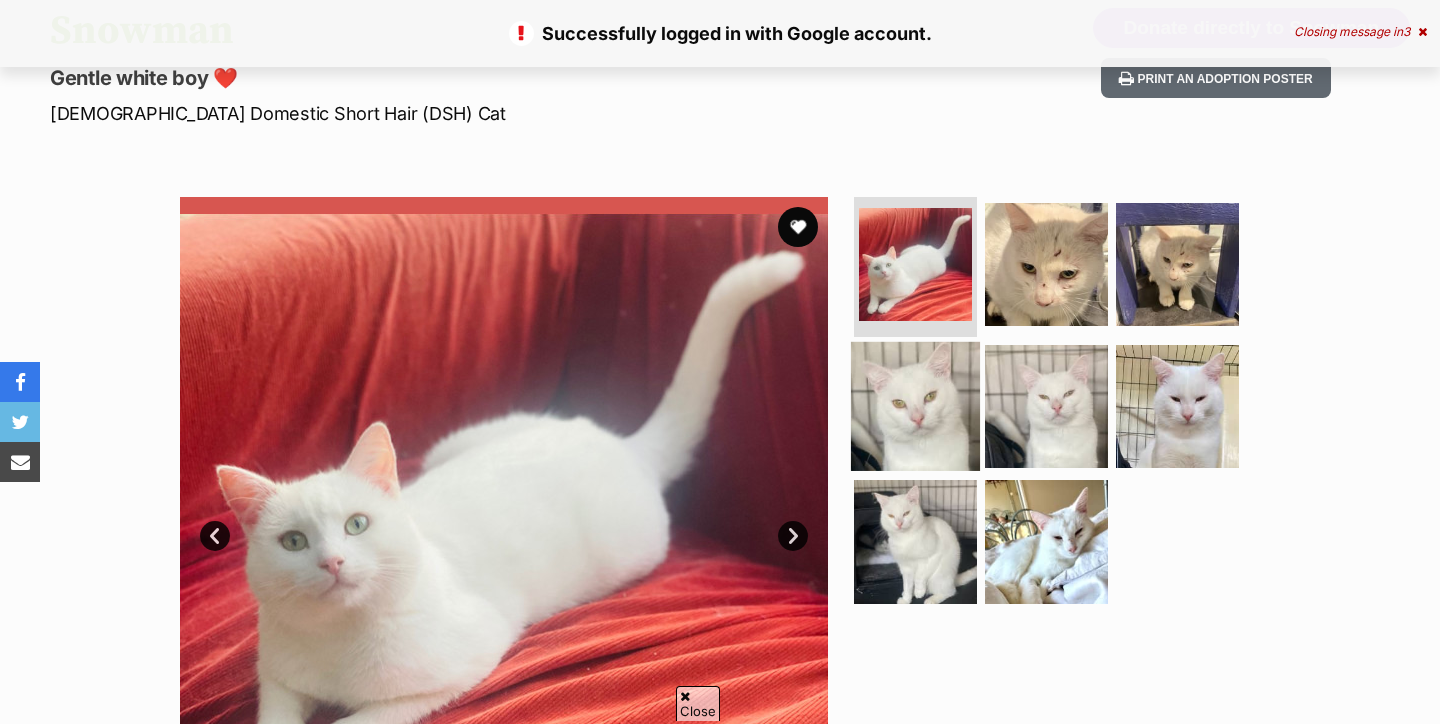 click at bounding box center [915, 405] 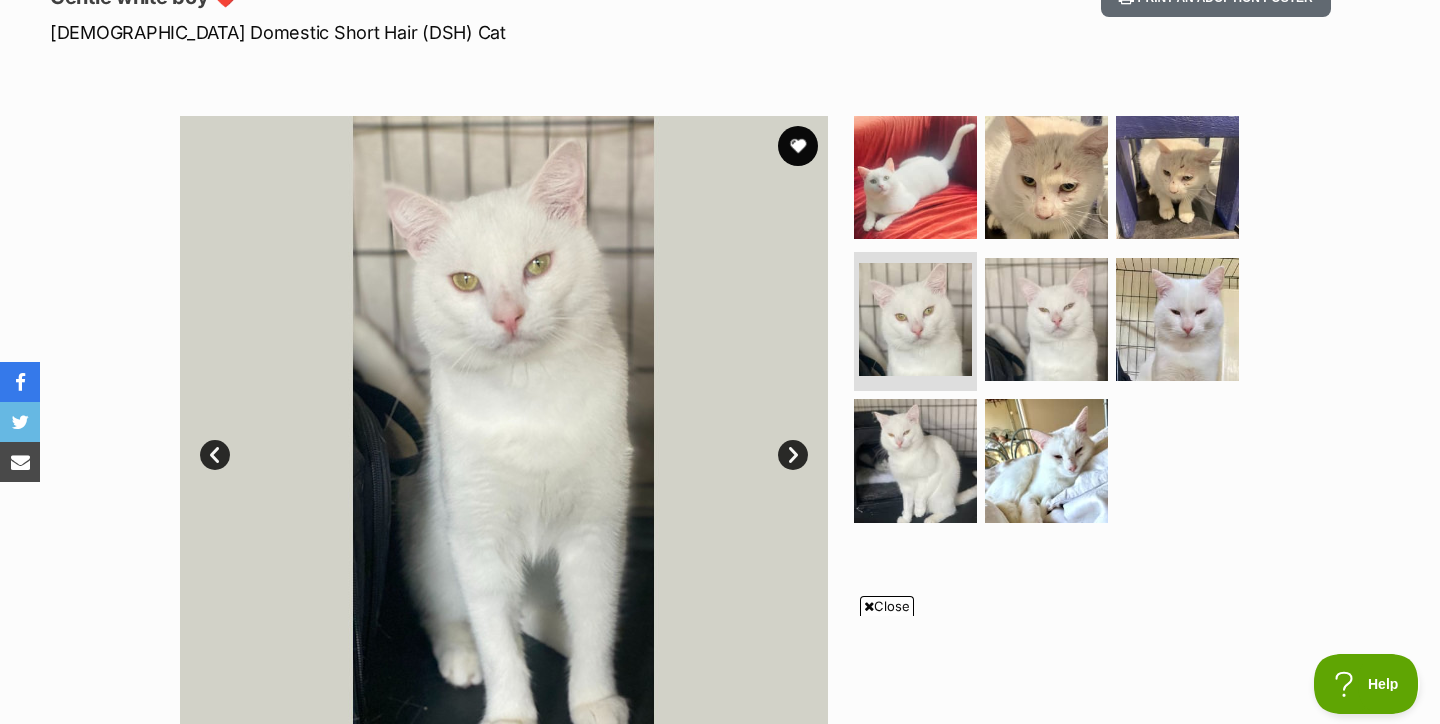 scroll, scrollTop: 0, scrollLeft: 0, axis: both 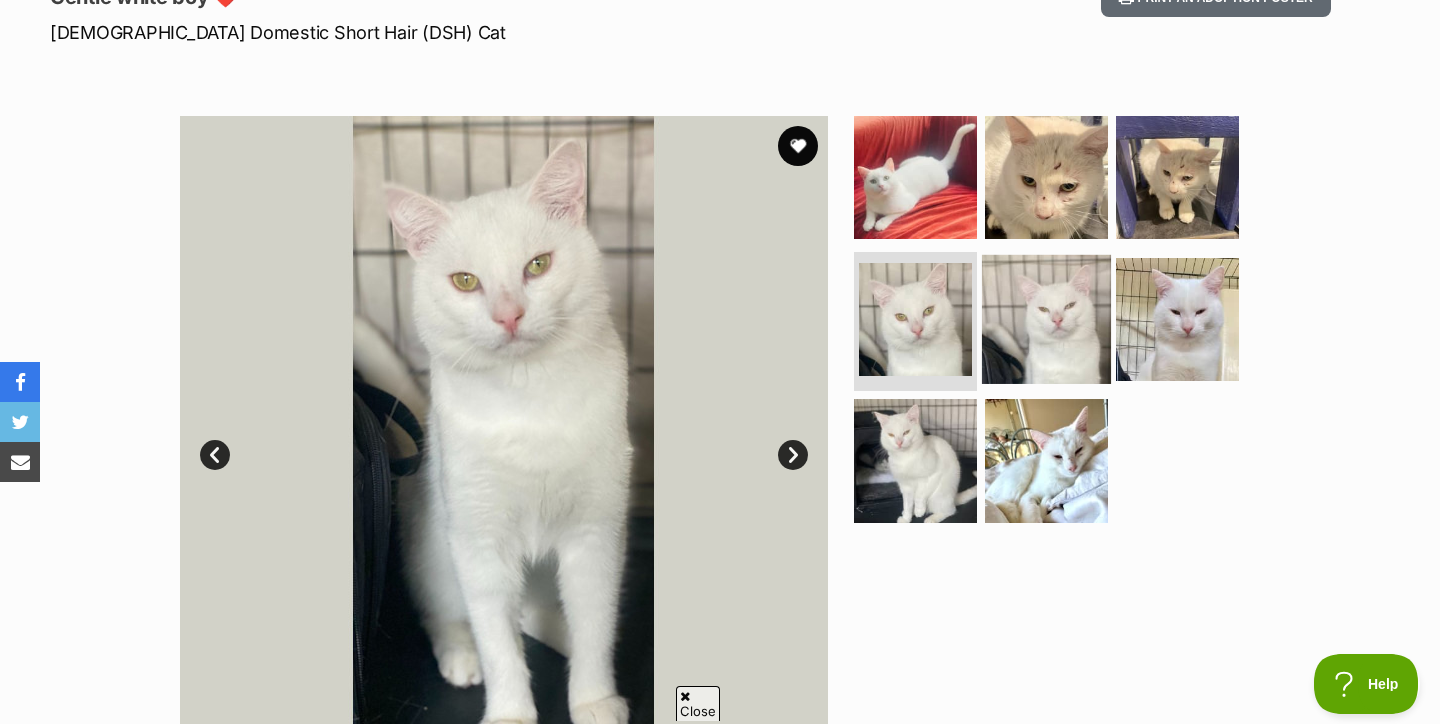 click at bounding box center (1046, 318) 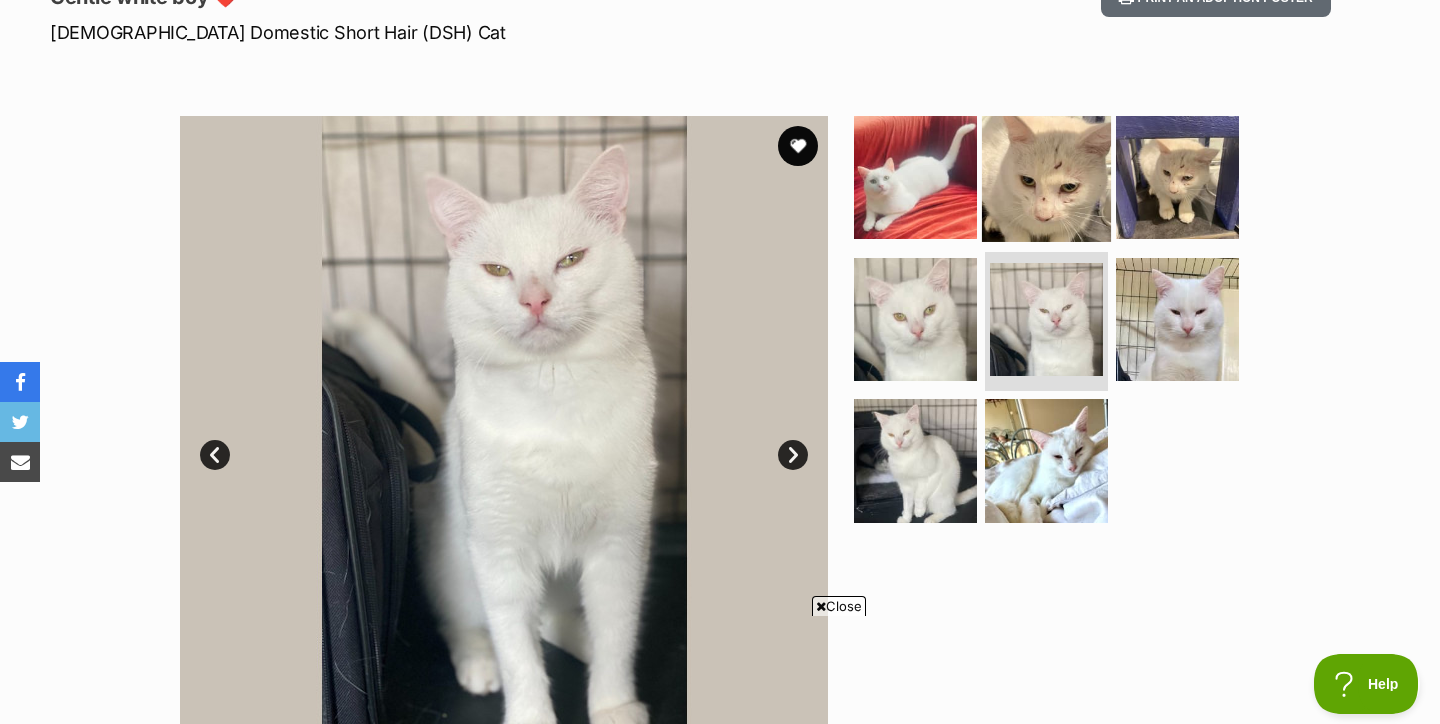 click at bounding box center [1046, 177] 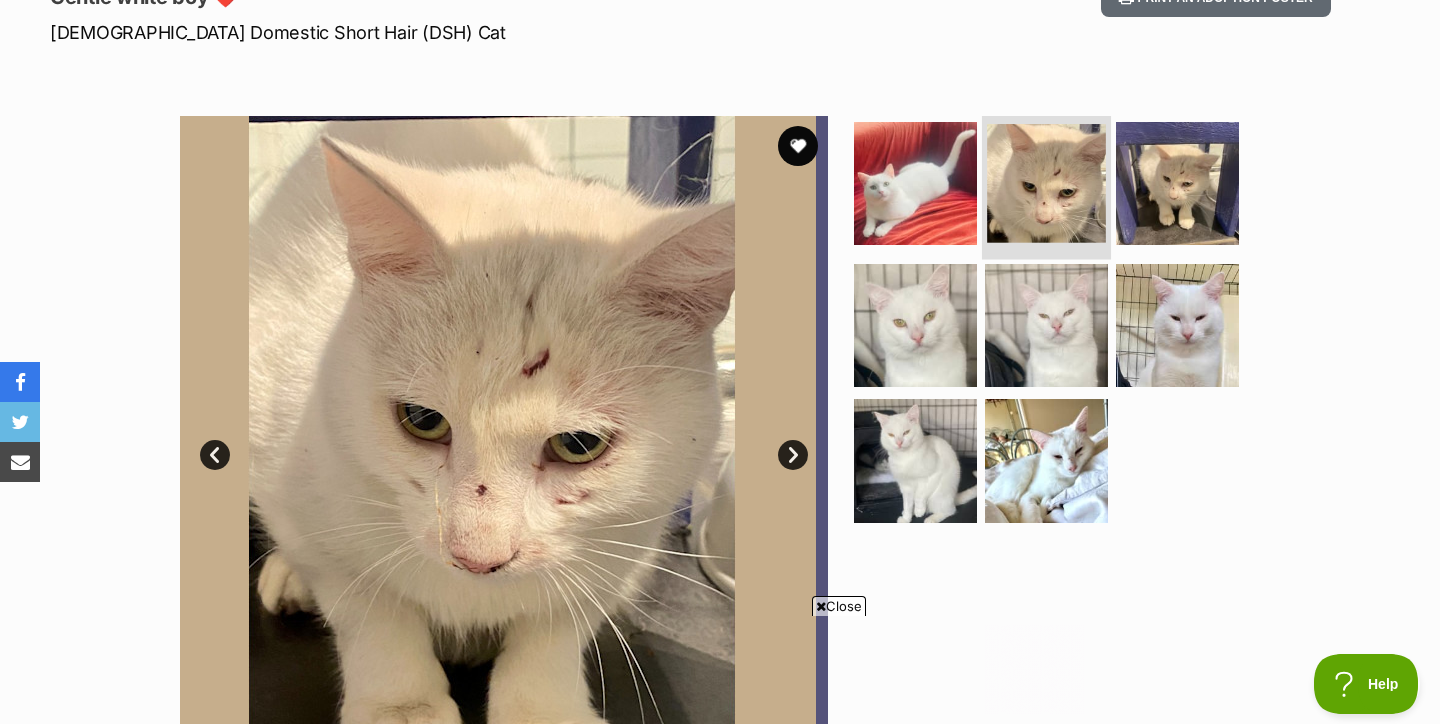 scroll, scrollTop: 0, scrollLeft: 0, axis: both 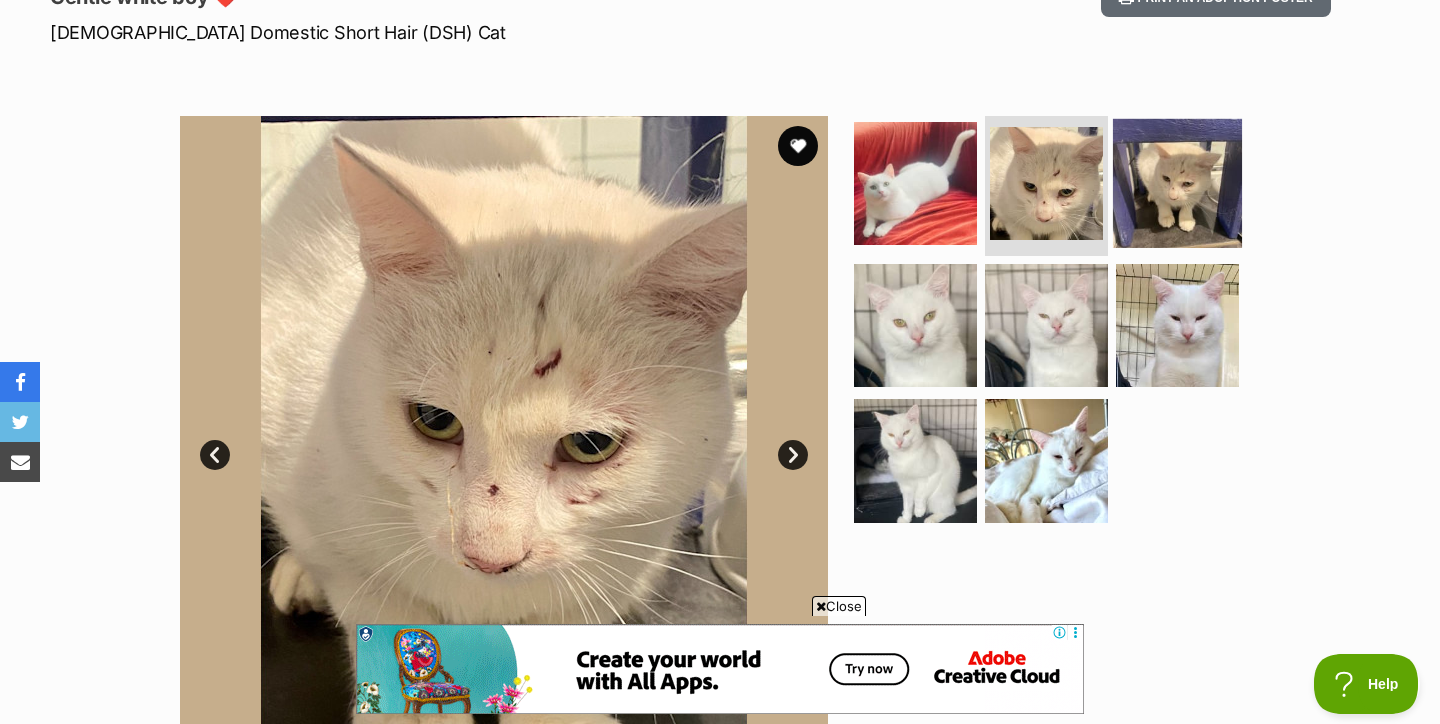 click at bounding box center [1177, 183] 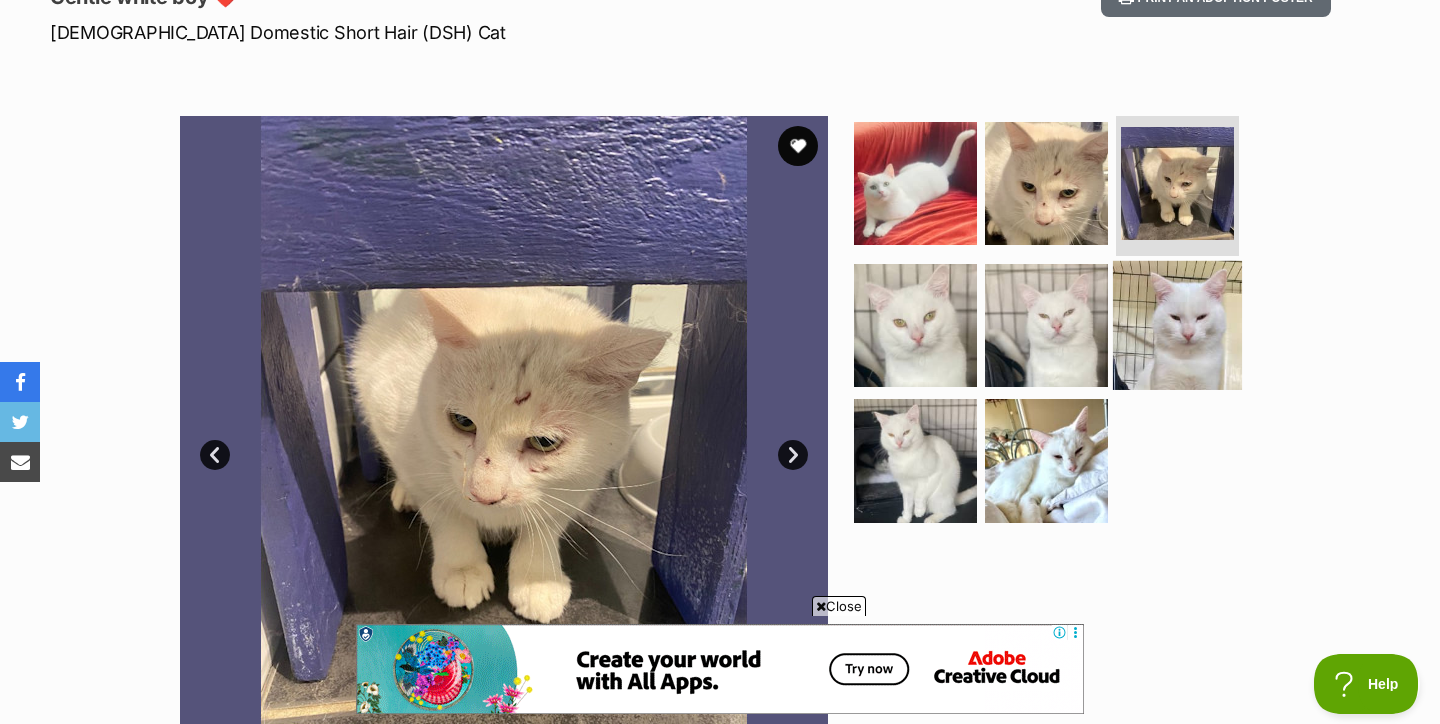 click at bounding box center (1177, 324) 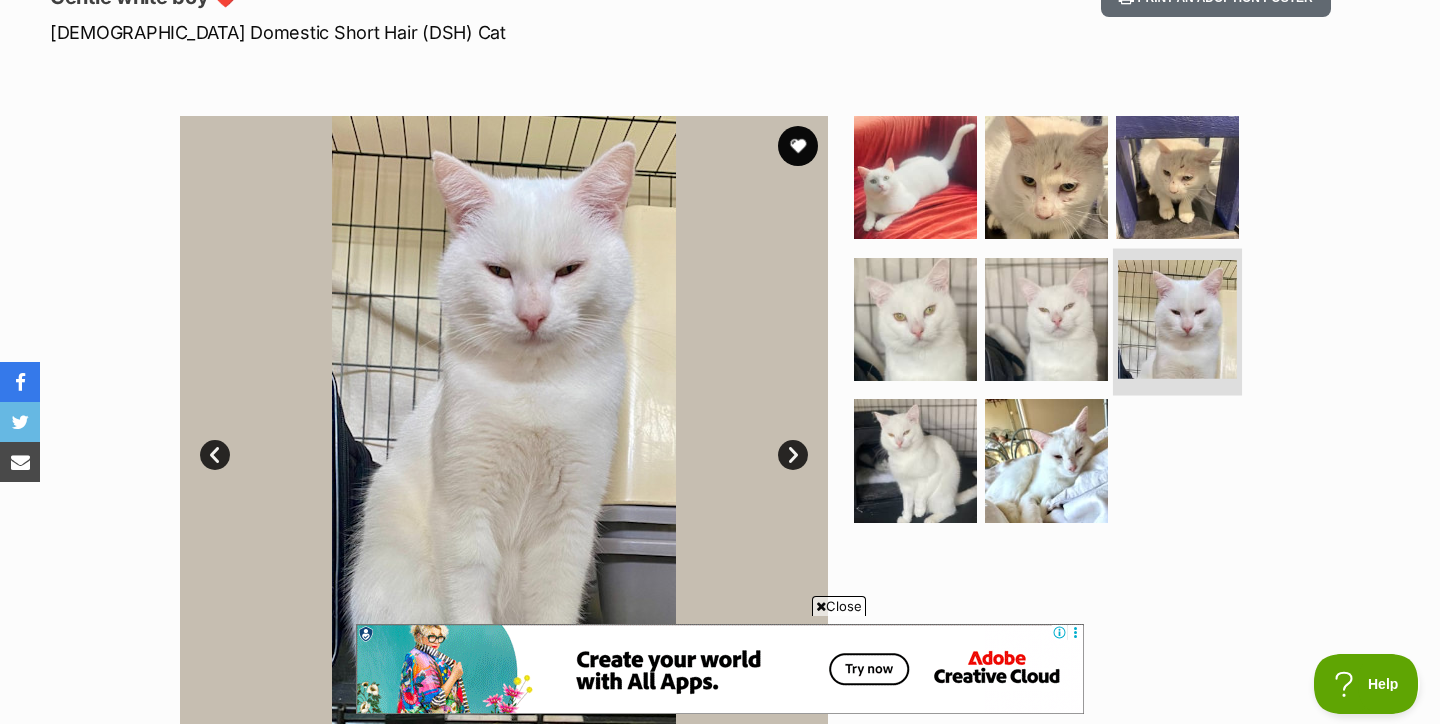 scroll, scrollTop: 0, scrollLeft: 0, axis: both 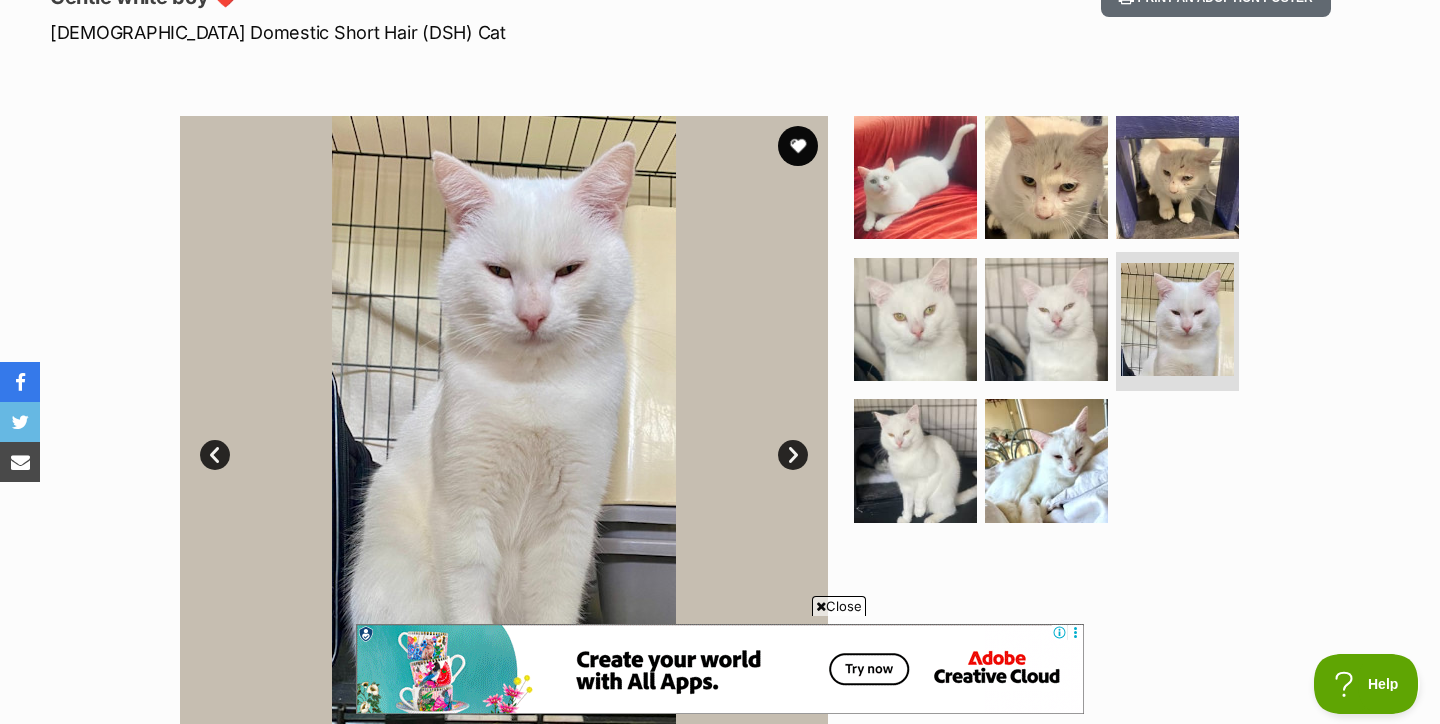 click at bounding box center [1055, 325] 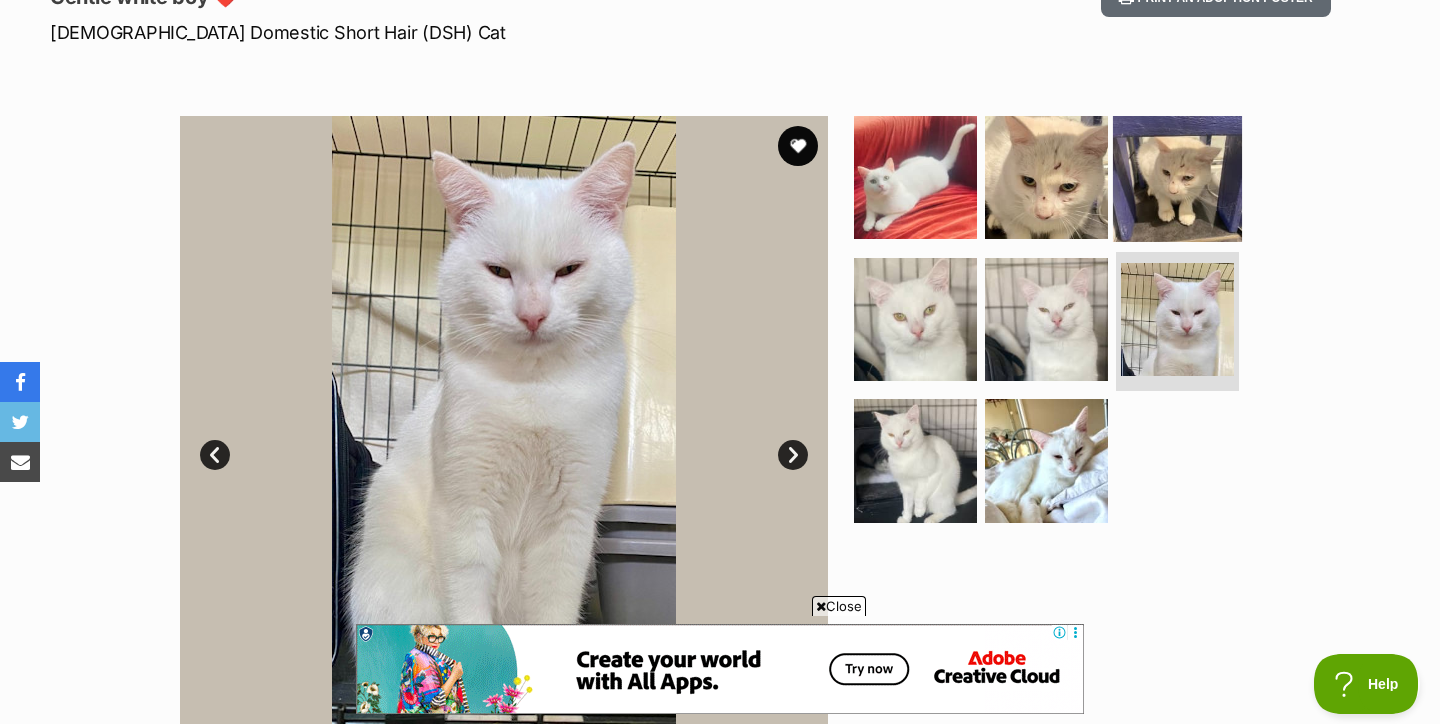 click at bounding box center (1177, 177) 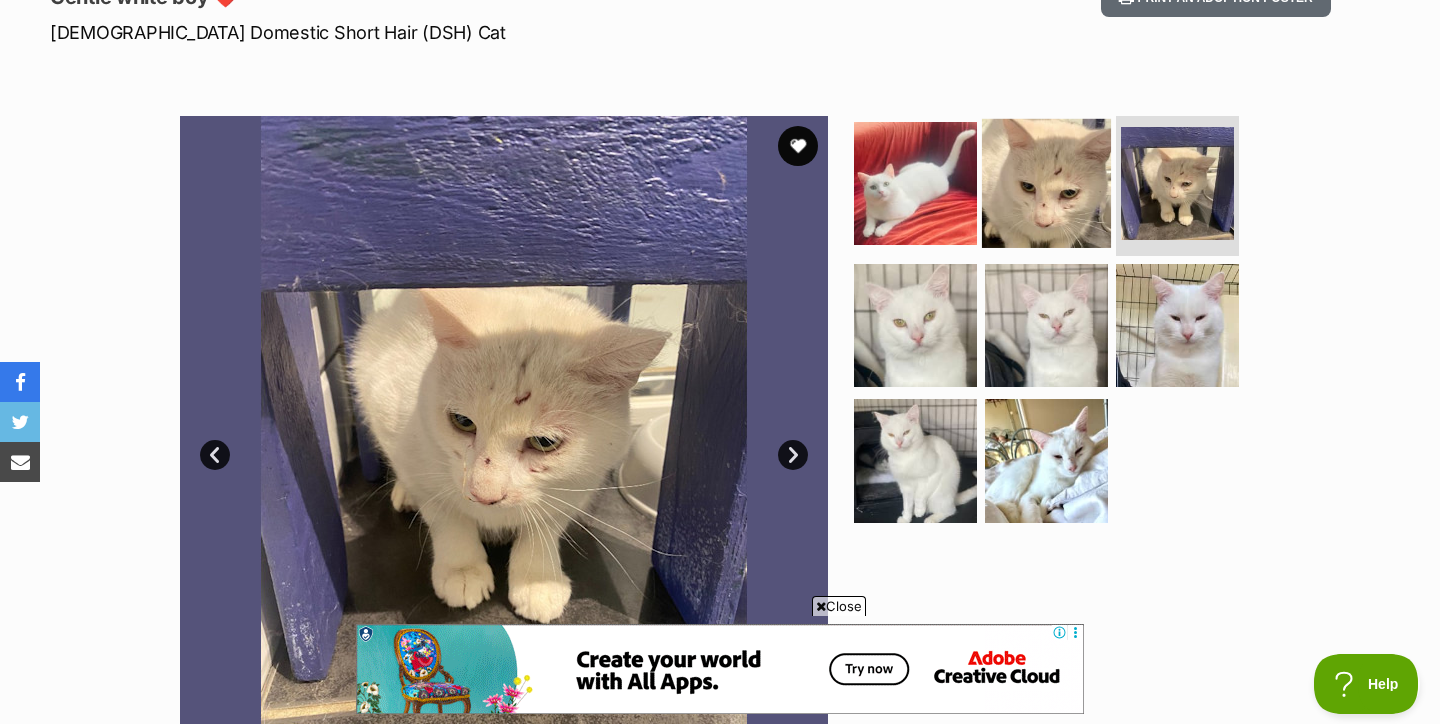 click at bounding box center [1046, 183] 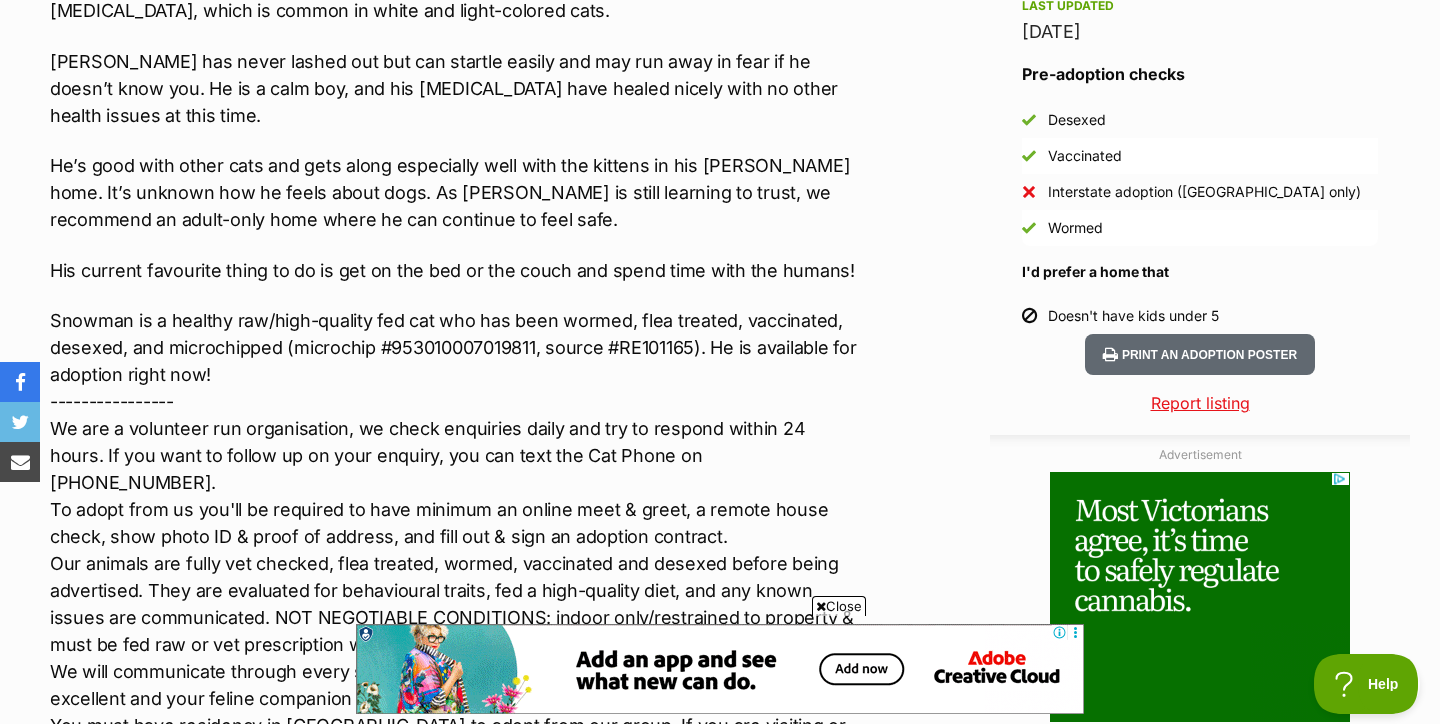scroll, scrollTop: 1847, scrollLeft: 0, axis: vertical 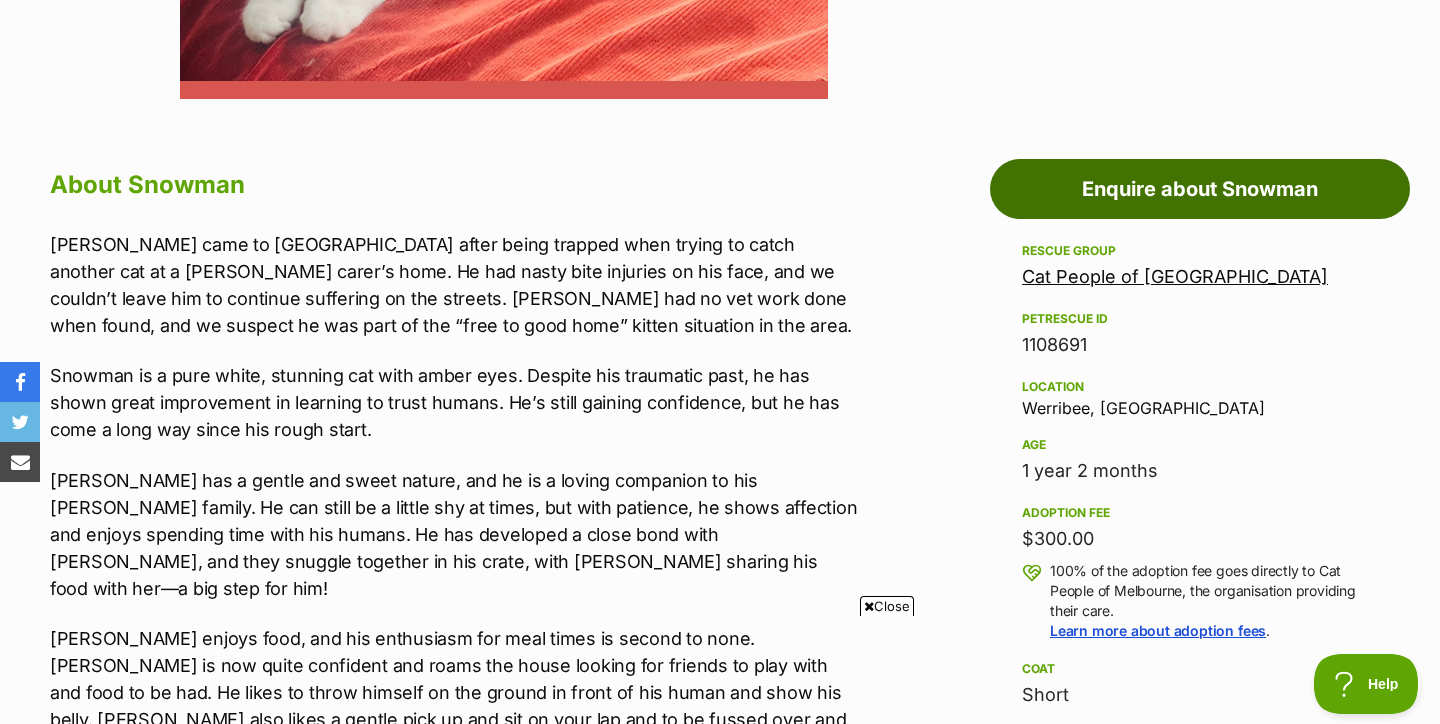 click on "Enquire about Snowman" at bounding box center [1200, 189] 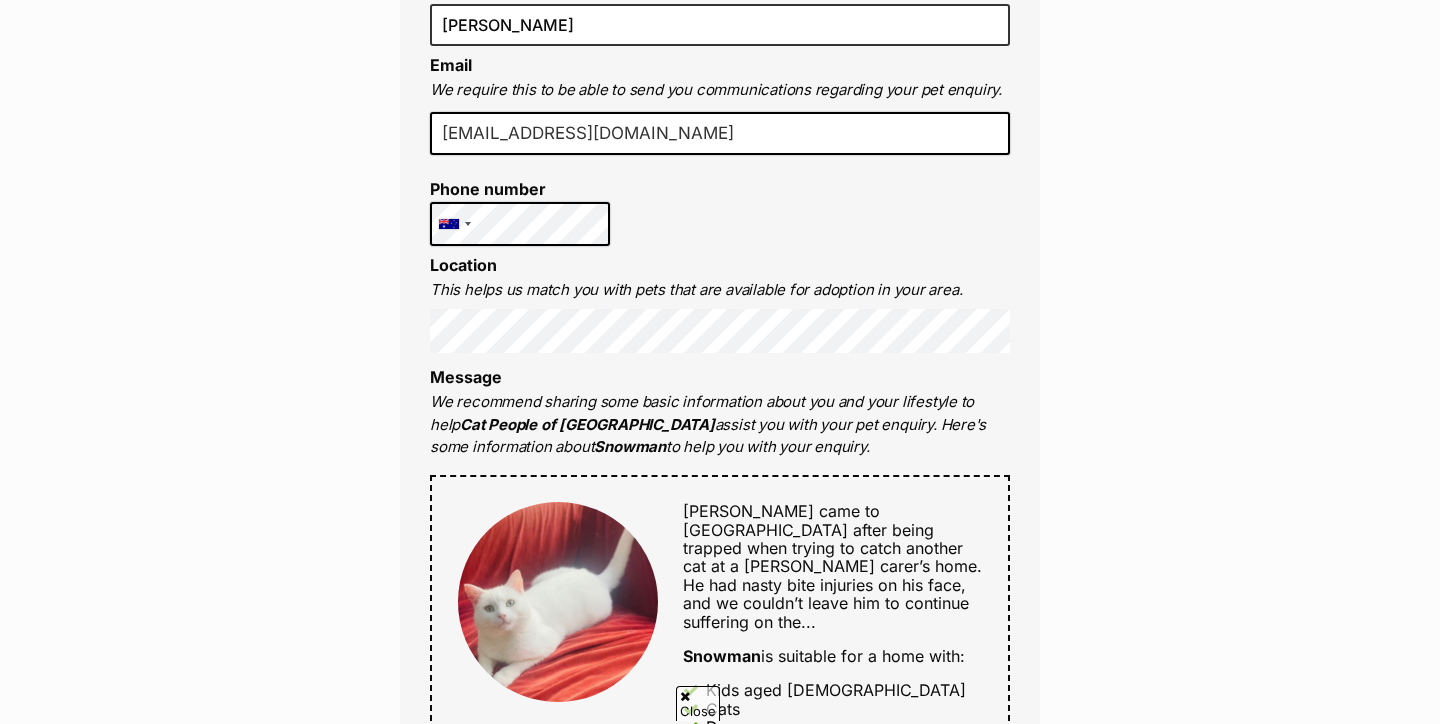 scroll, scrollTop: 0, scrollLeft: 0, axis: both 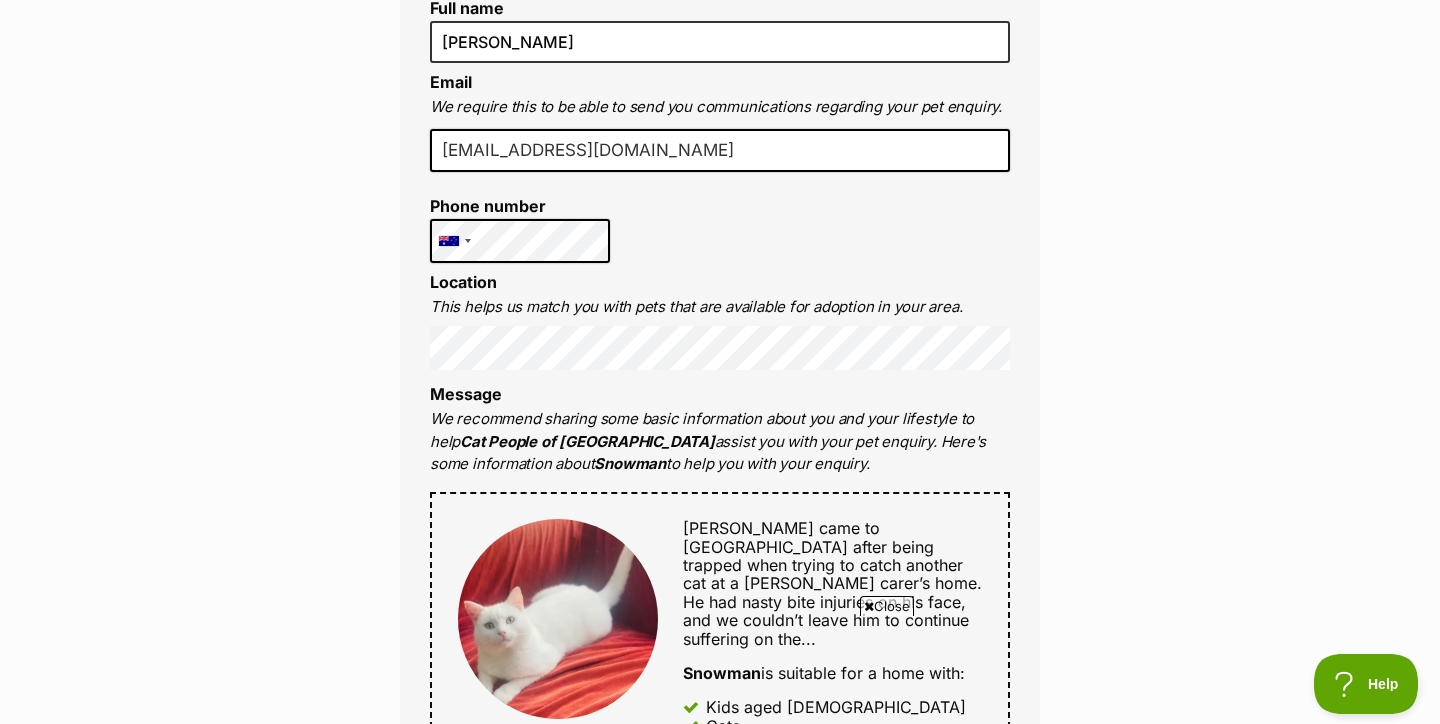 click on "This helps us match you with pets that are available for adoption in your area." at bounding box center (720, 307) 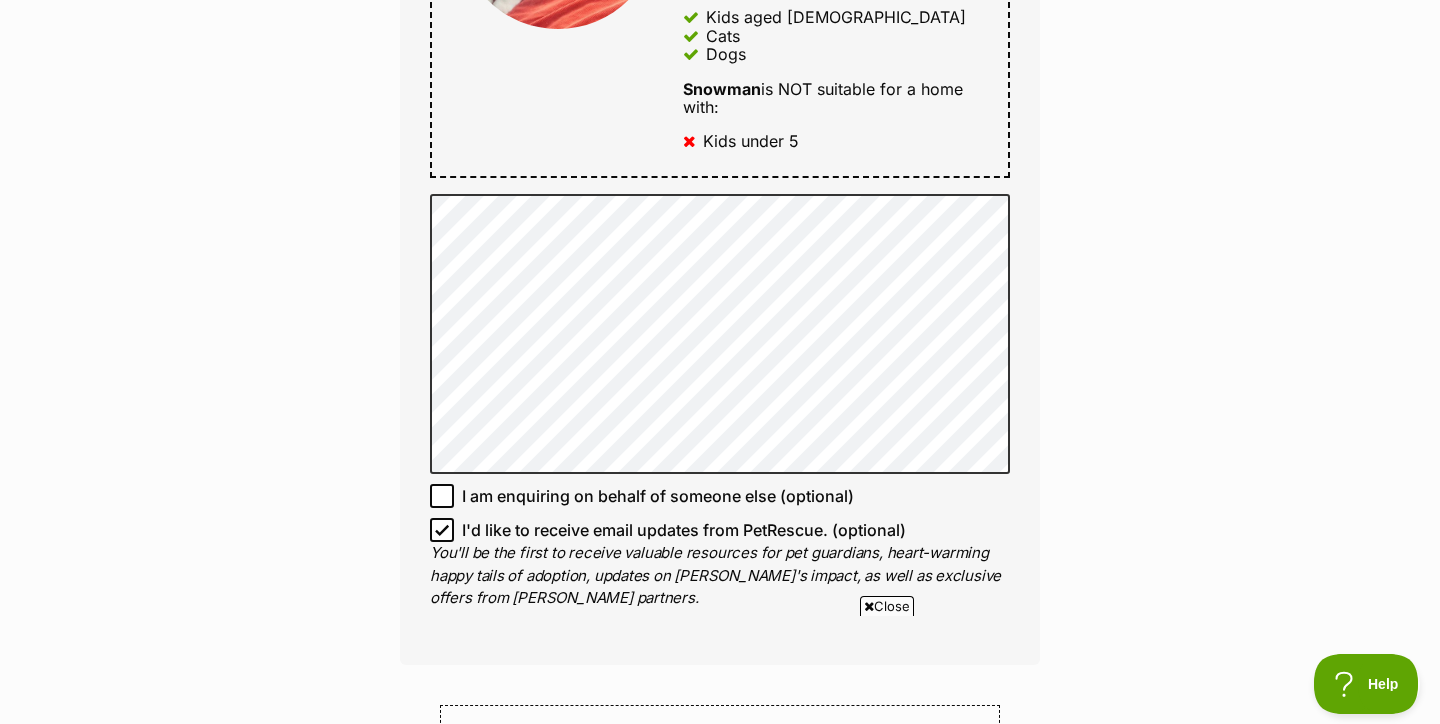 scroll, scrollTop: 1417, scrollLeft: 0, axis: vertical 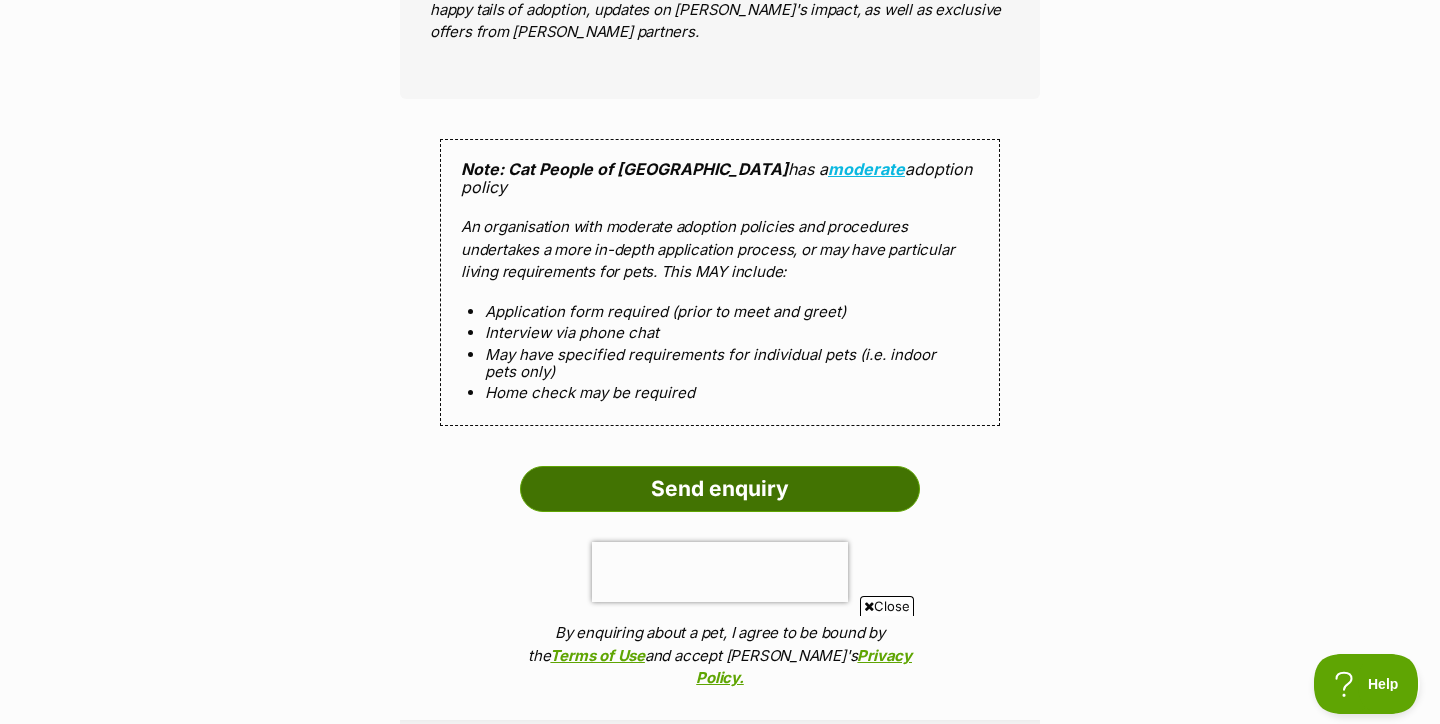 click on "Send enquiry" at bounding box center (720, 489) 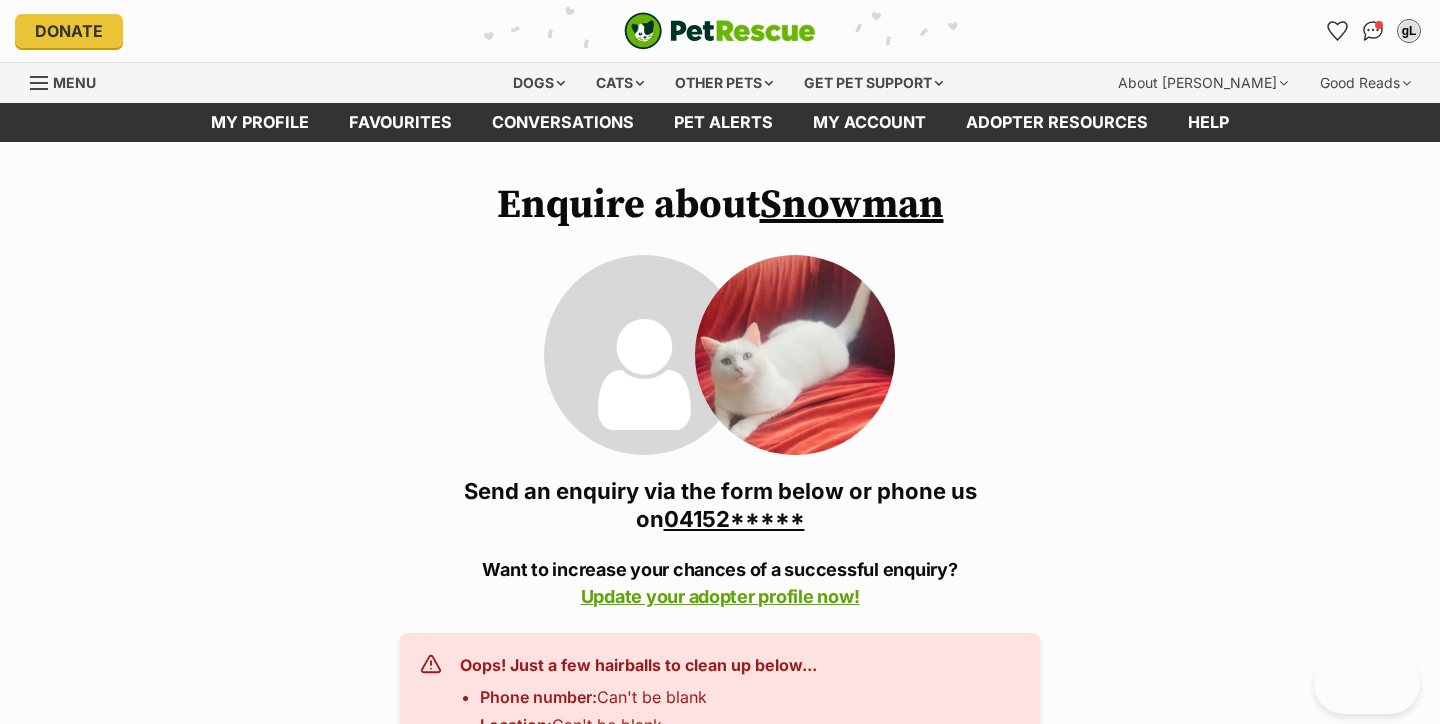 scroll, scrollTop: 0, scrollLeft: 0, axis: both 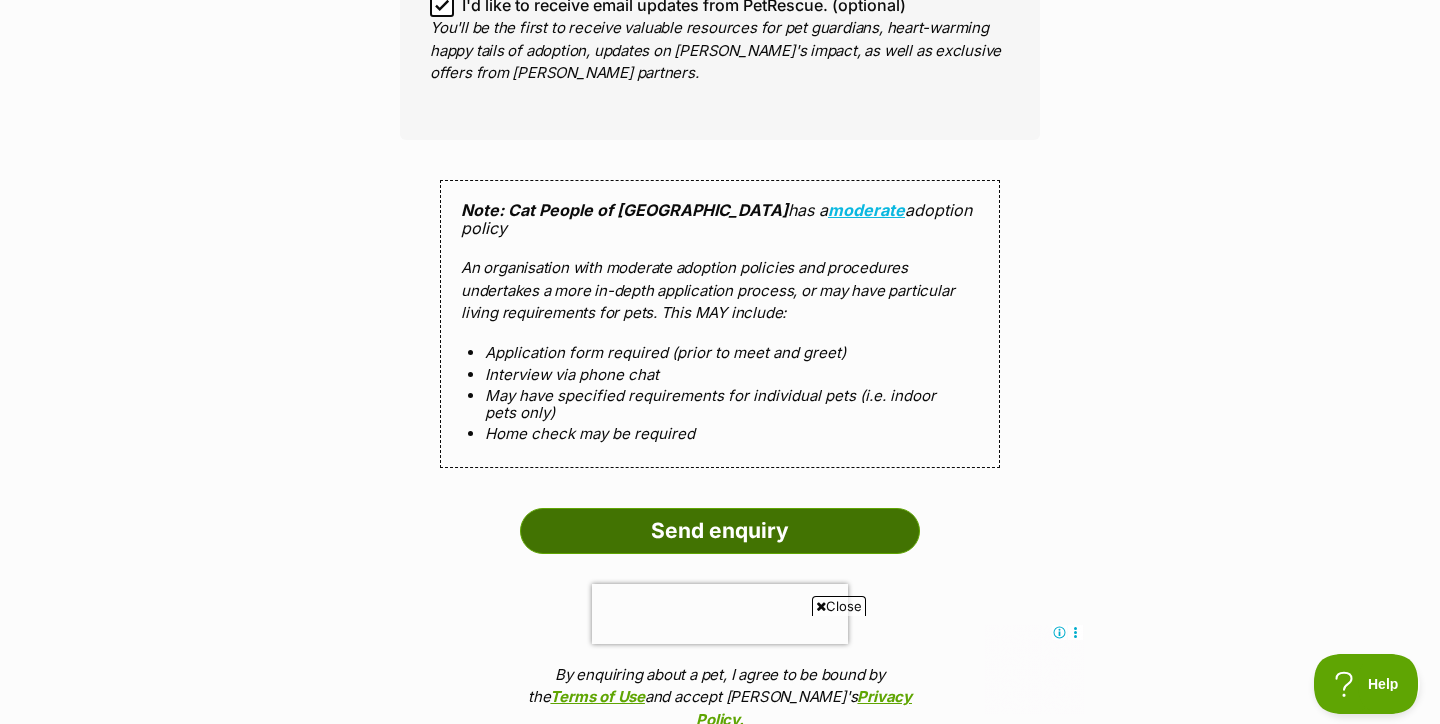 click on "Send enquiry" at bounding box center (720, 531) 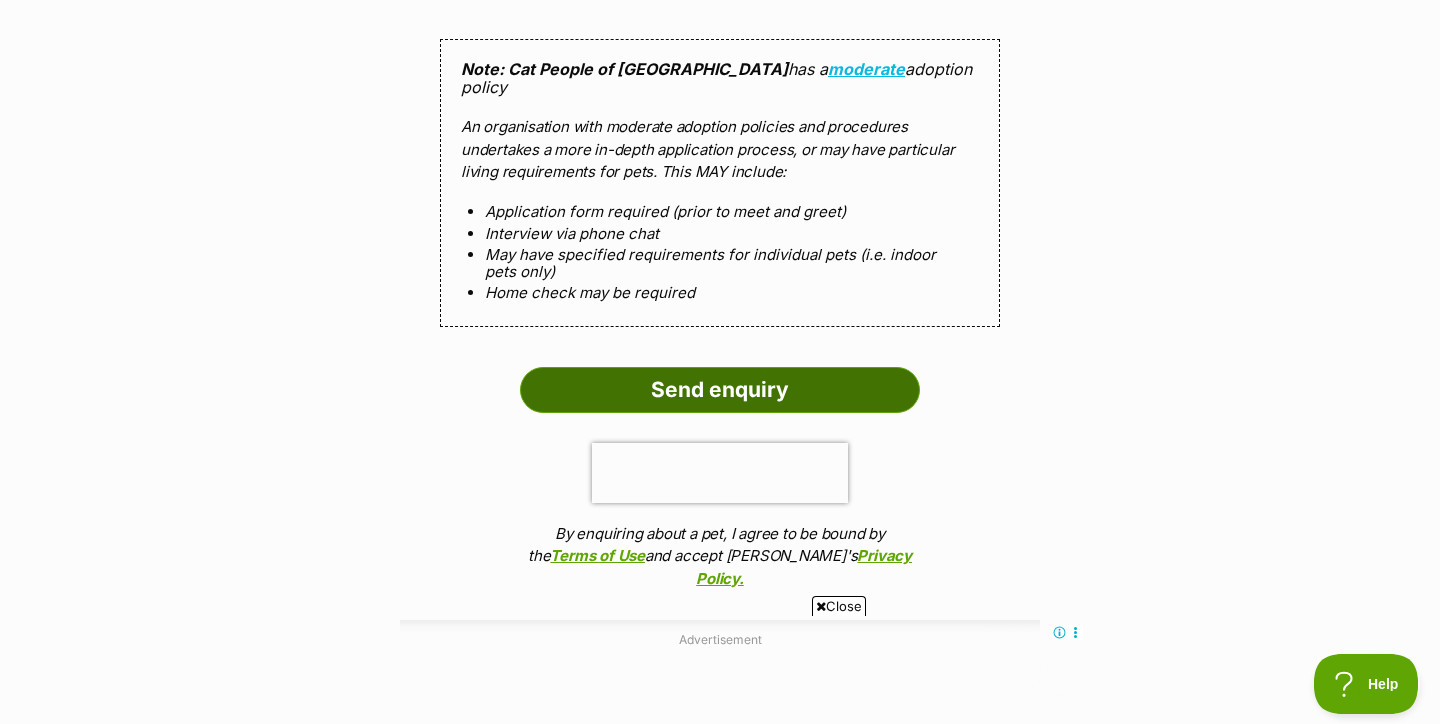 scroll, scrollTop: 2408, scrollLeft: 0, axis: vertical 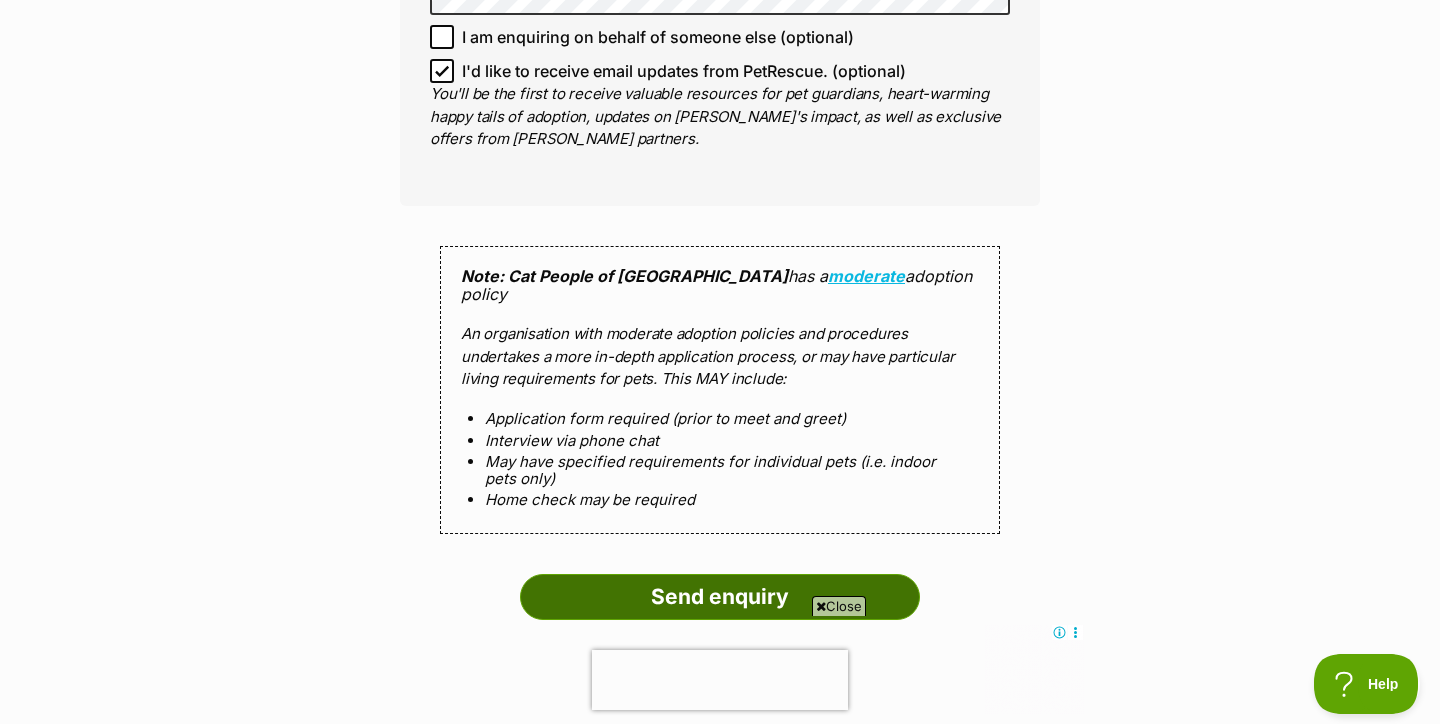 click on "Send enquiry" at bounding box center [720, 597] 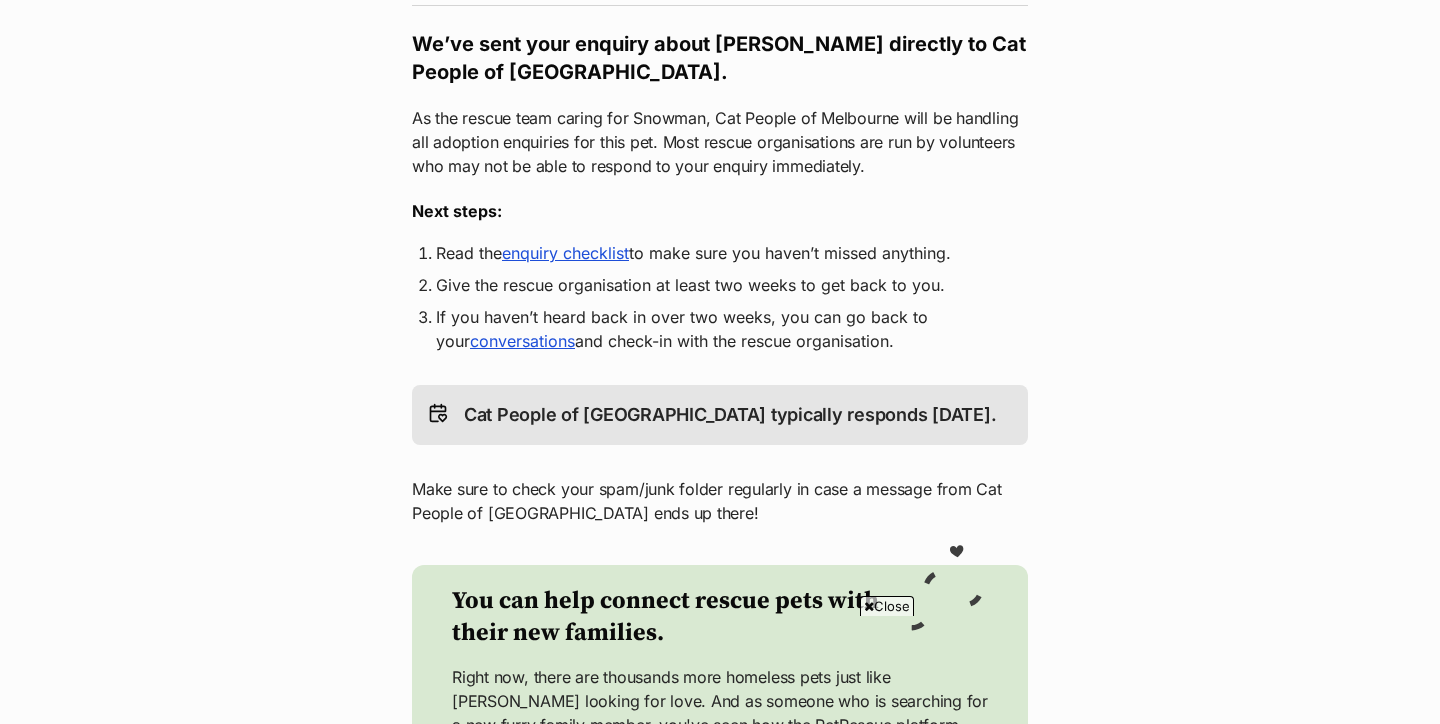 scroll, scrollTop: 235, scrollLeft: 0, axis: vertical 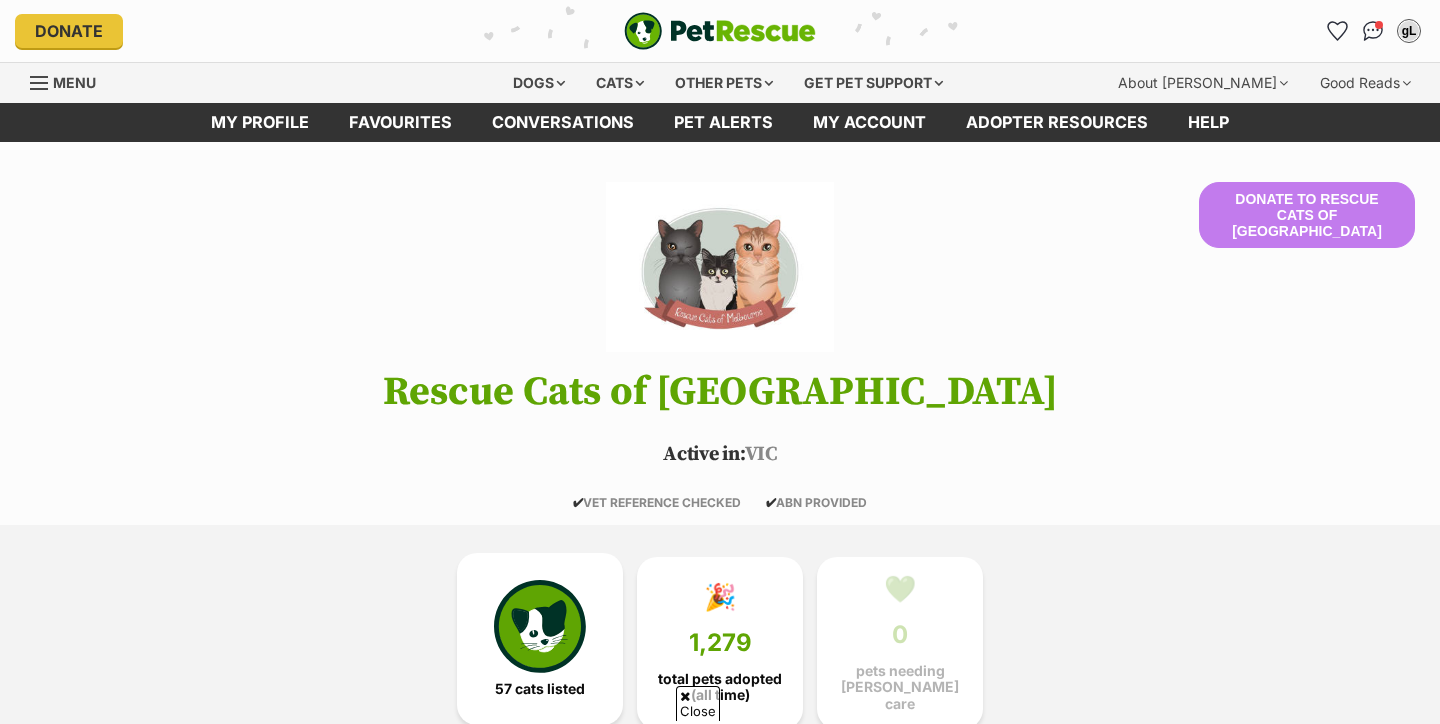 click on "57 cats listed" at bounding box center [540, 689] 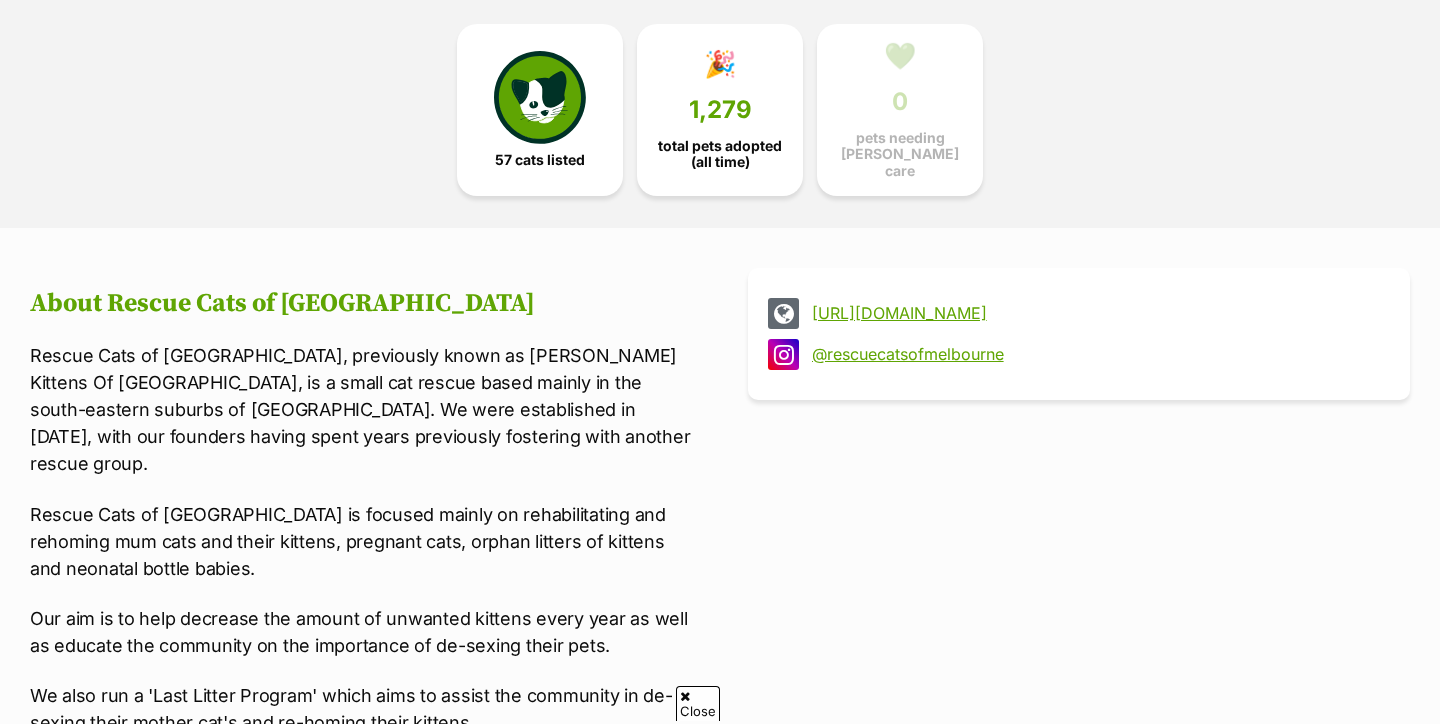 scroll, scrollTop: 533, scrollLeft: 0, axis: vertical 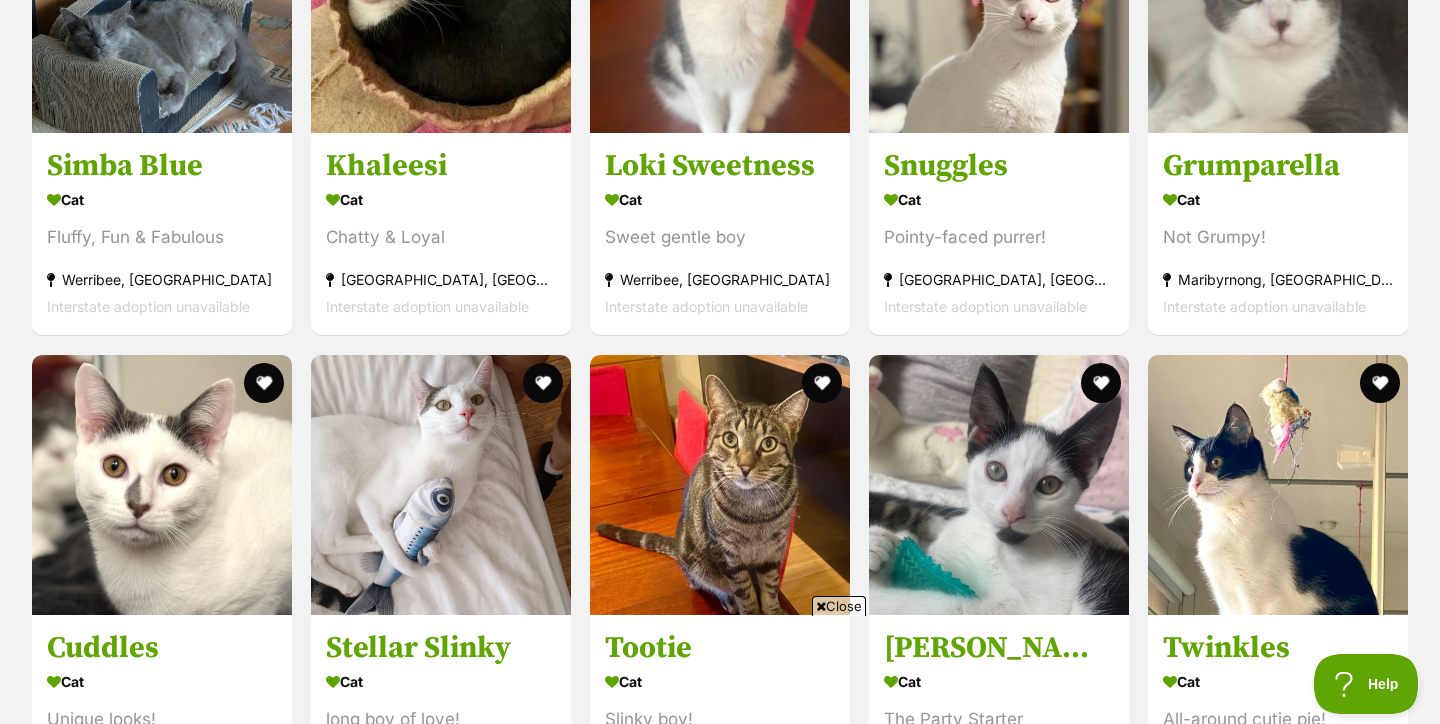click on "Close" at bounding box center [839, 606] 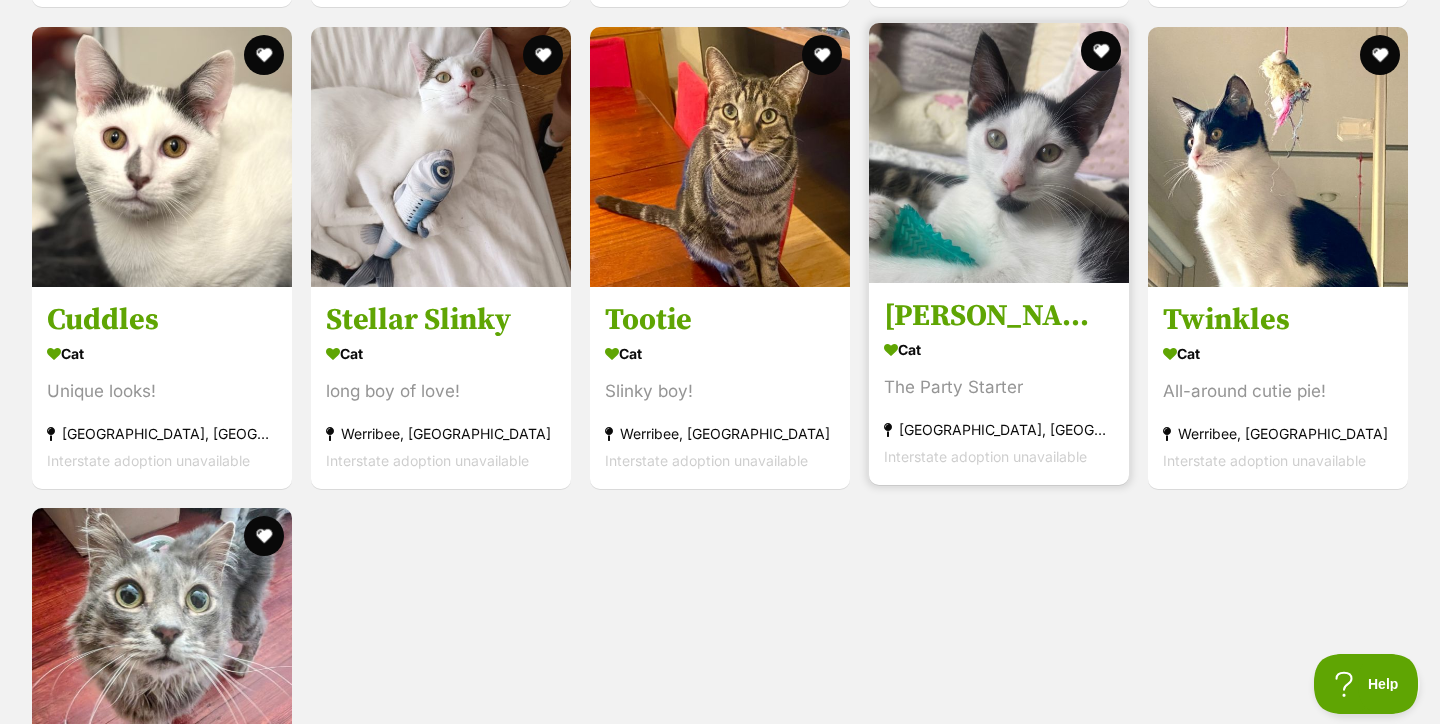 scroll, scrollTop: 5283, scrollLeft: 0, axis: vertical 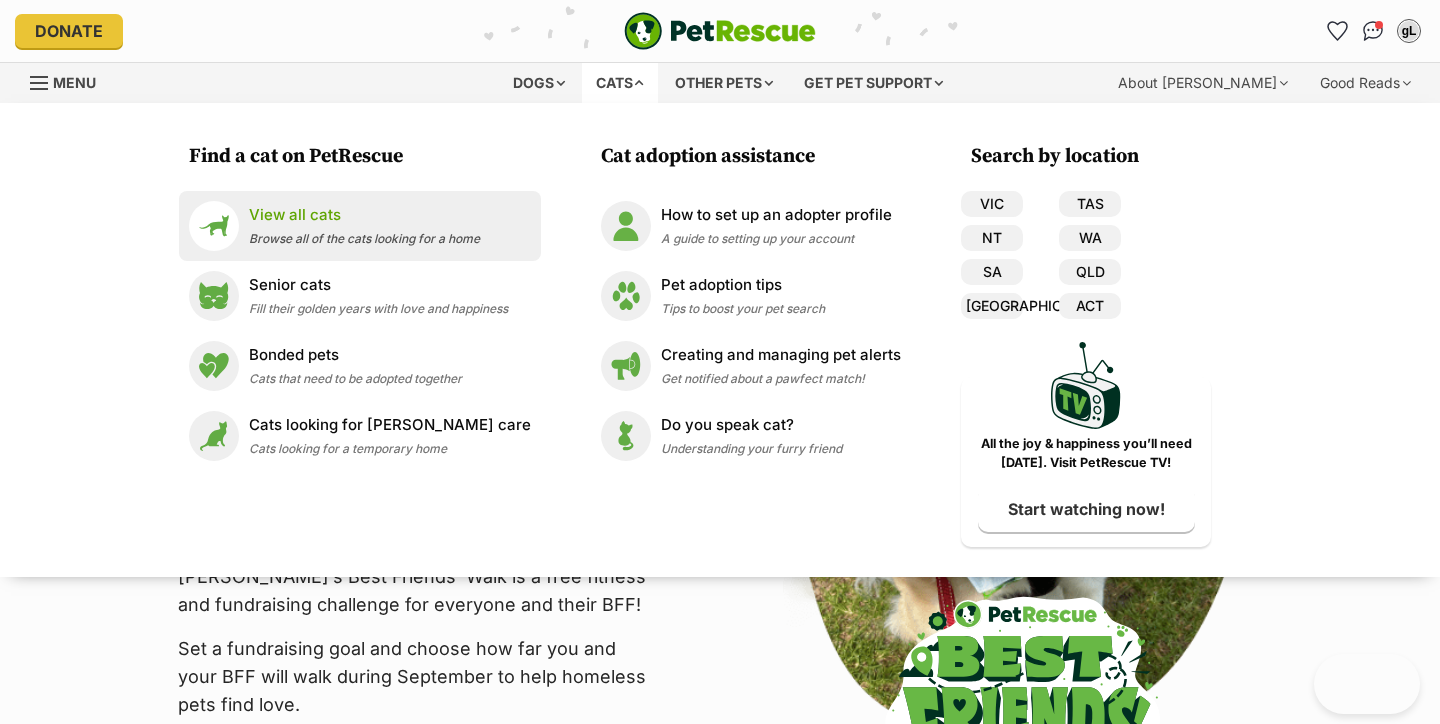 click on "View all cats
Browse all of the cats looking for a home" at bounding box center (364, 225) 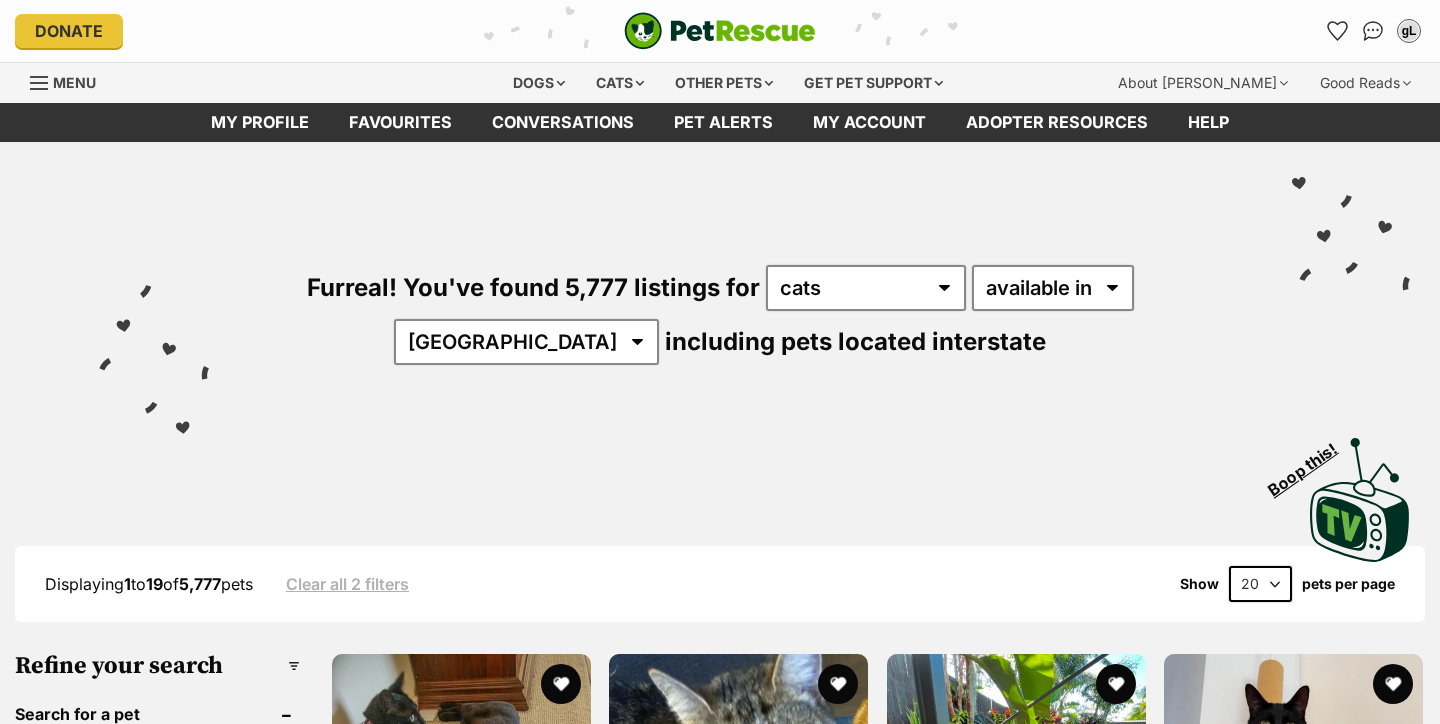 scroll, scrollTop: 0, scrollLeft: 0, axis: both 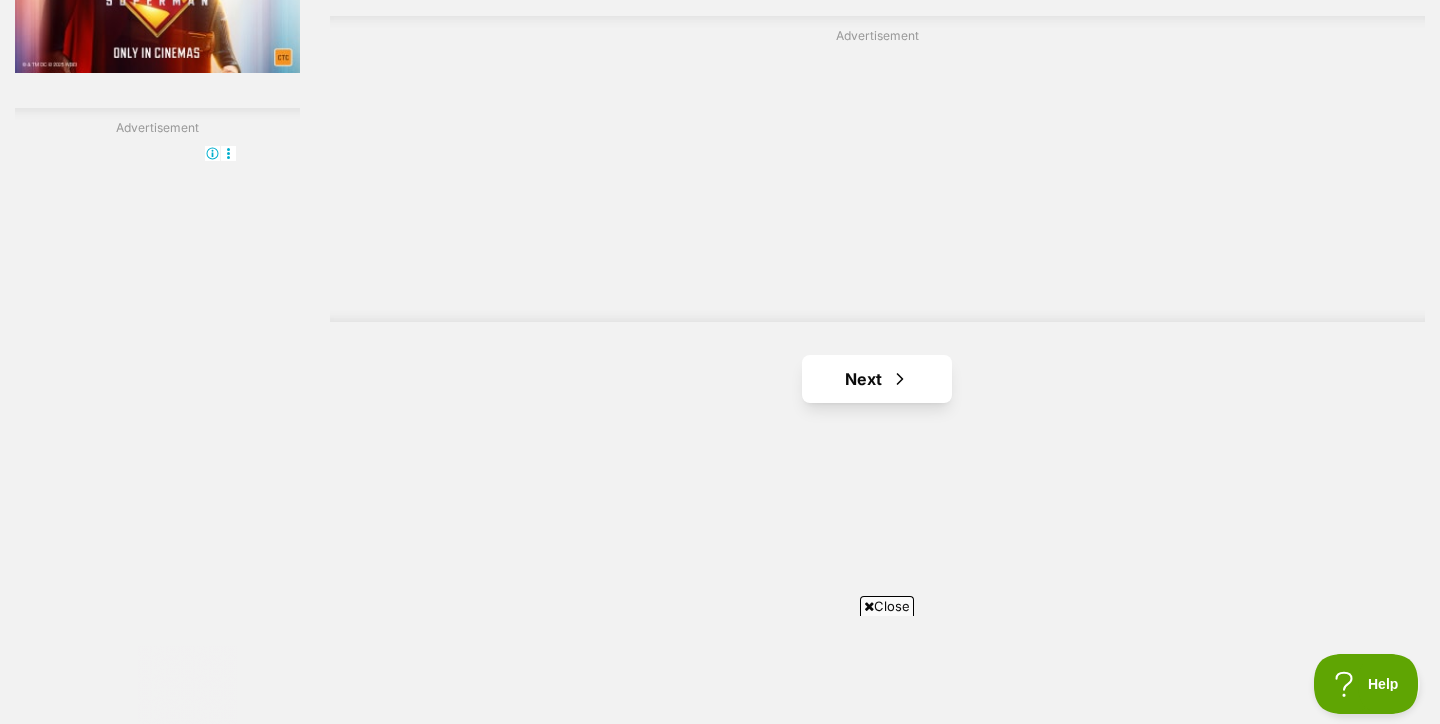 click on "Next" at bounding box center (877, 379) 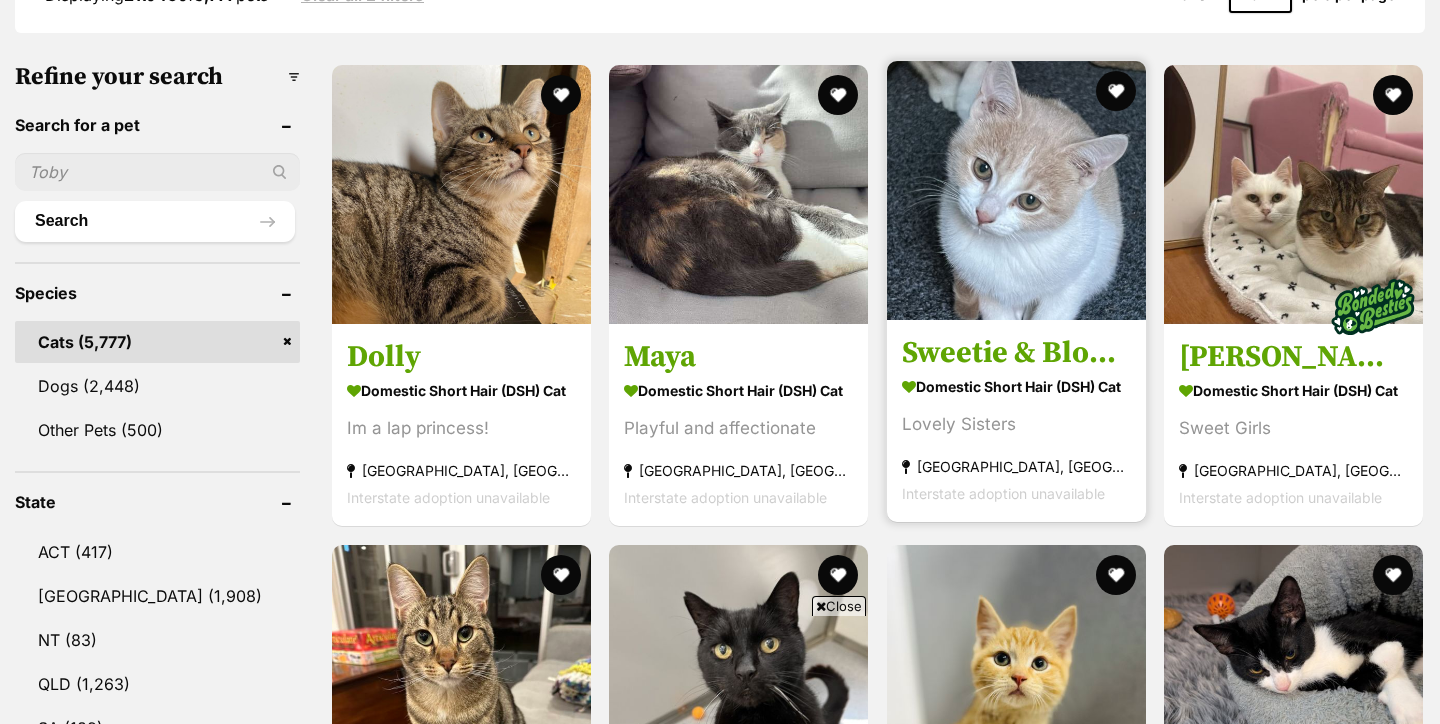 scroll, scrollTop: 900, scrollLeft: 0, axis: vertical 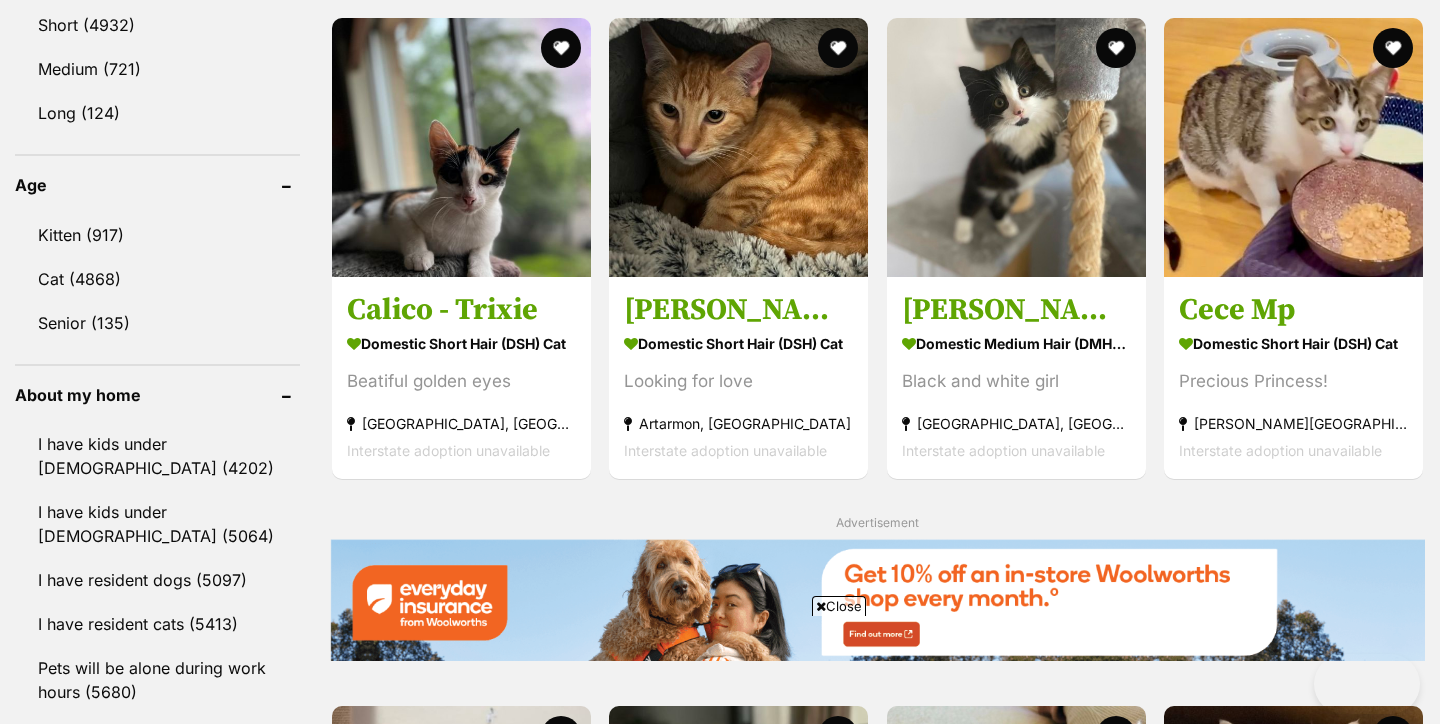 click on "Close" at bounding box center [839, 606] 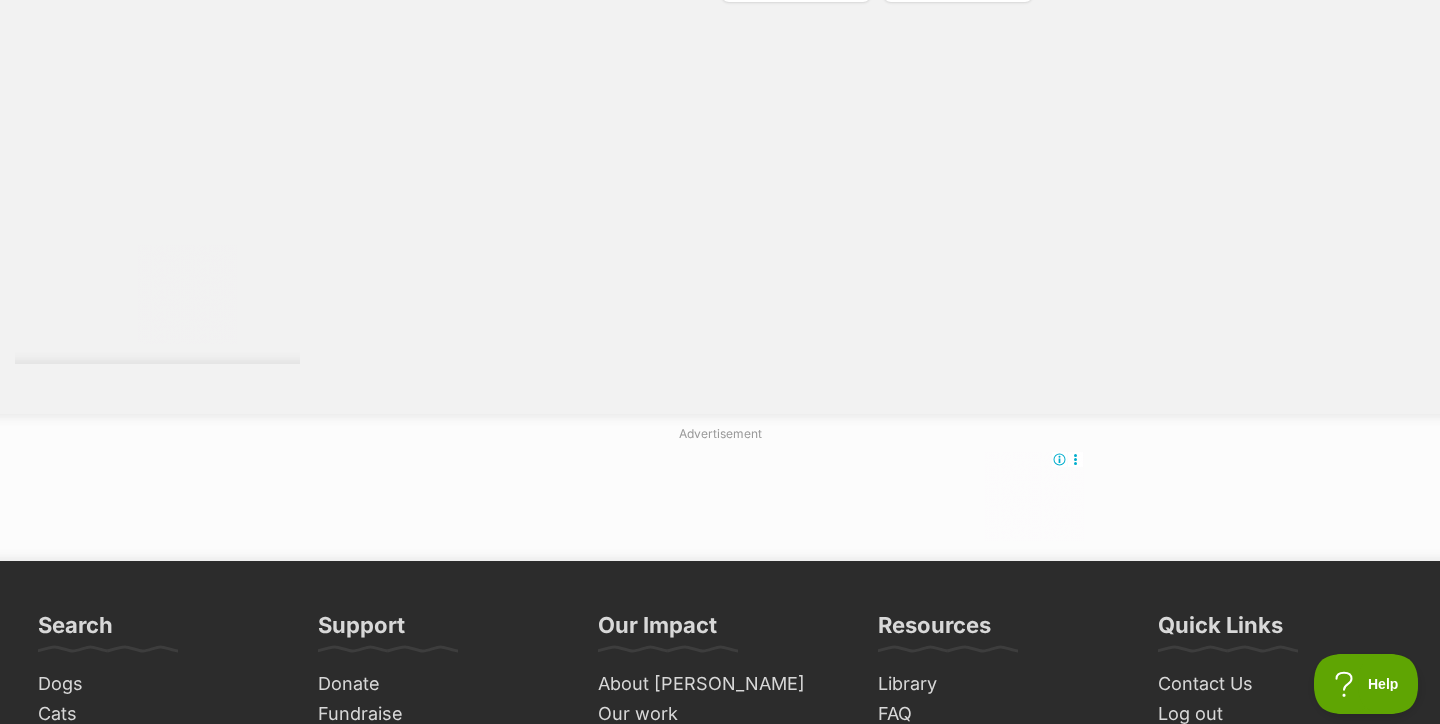 scroll, scrollTop: 4045, scrollLeft: 0, axis: vertical 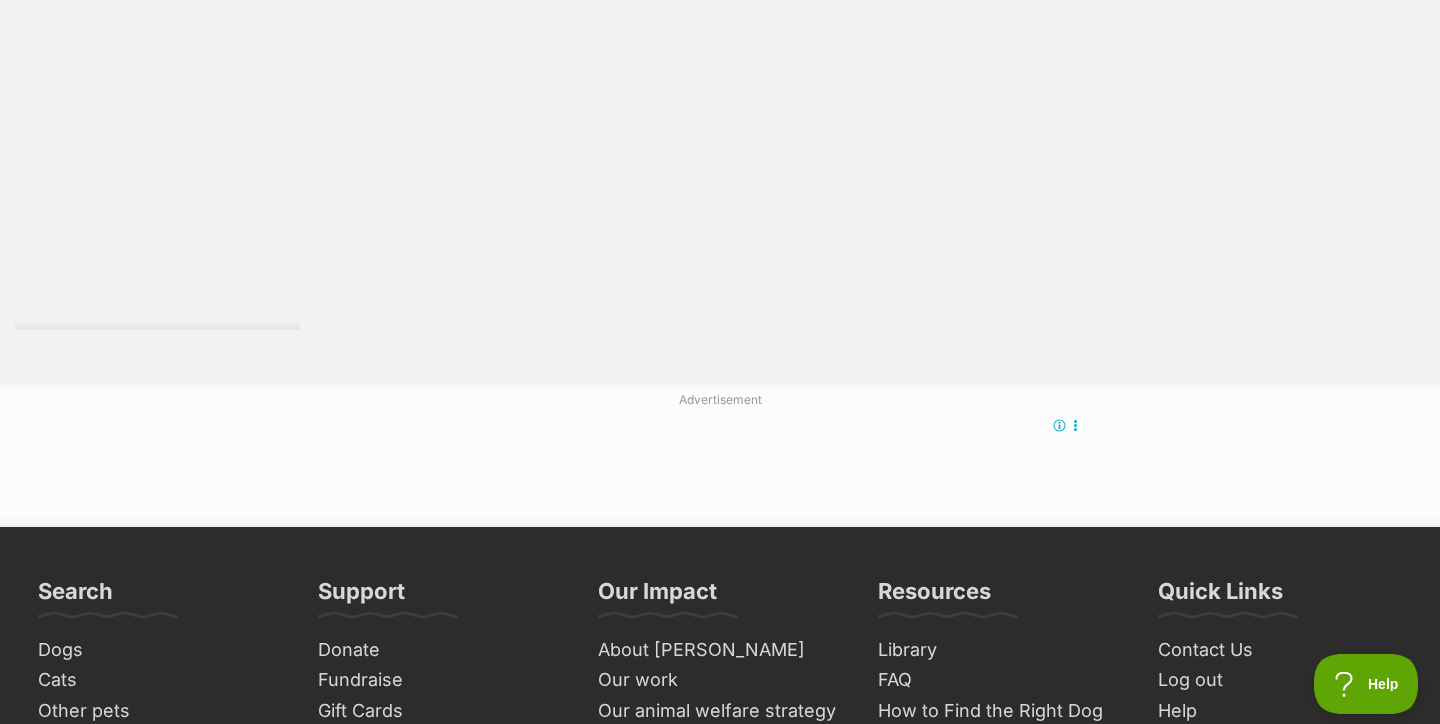 click on "Next" at bounding box center [958, -56] 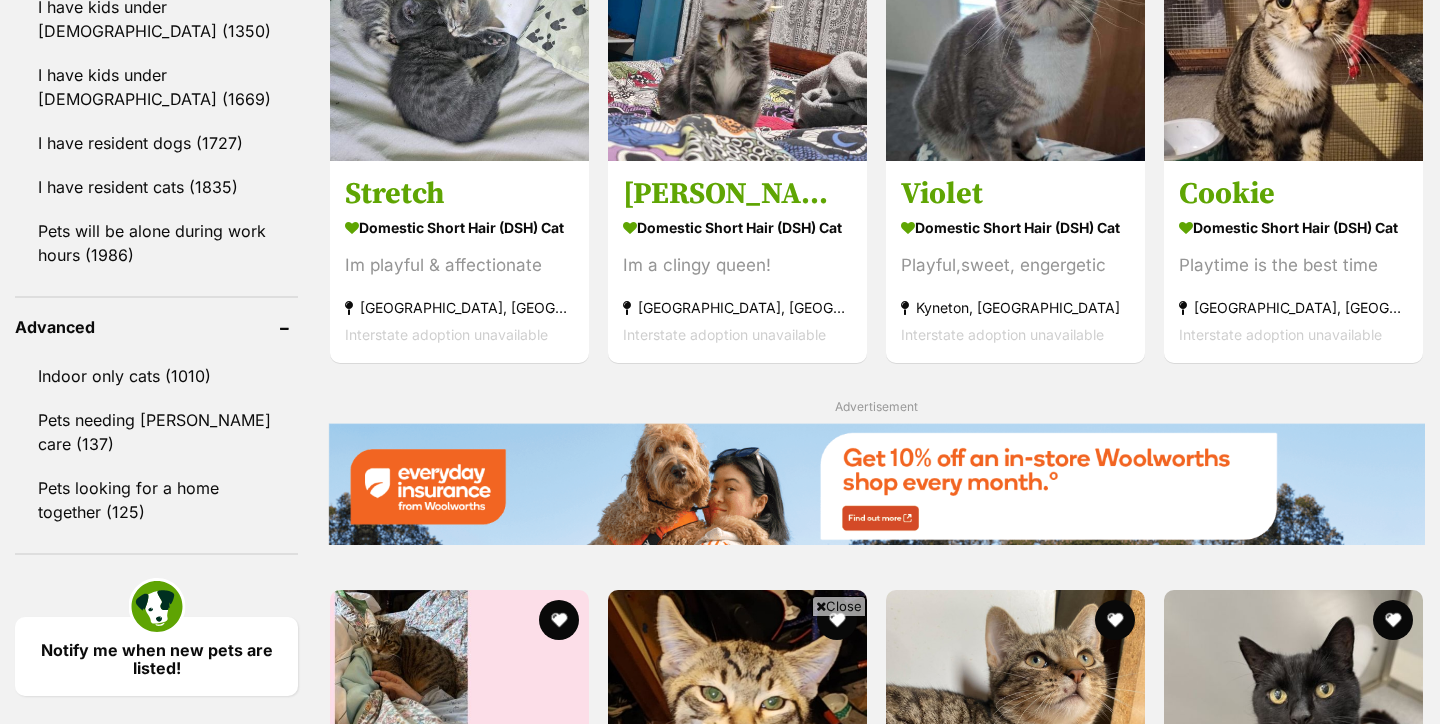scroll, scrollTop: 3181, scrollLeft: 0, axis: vertical 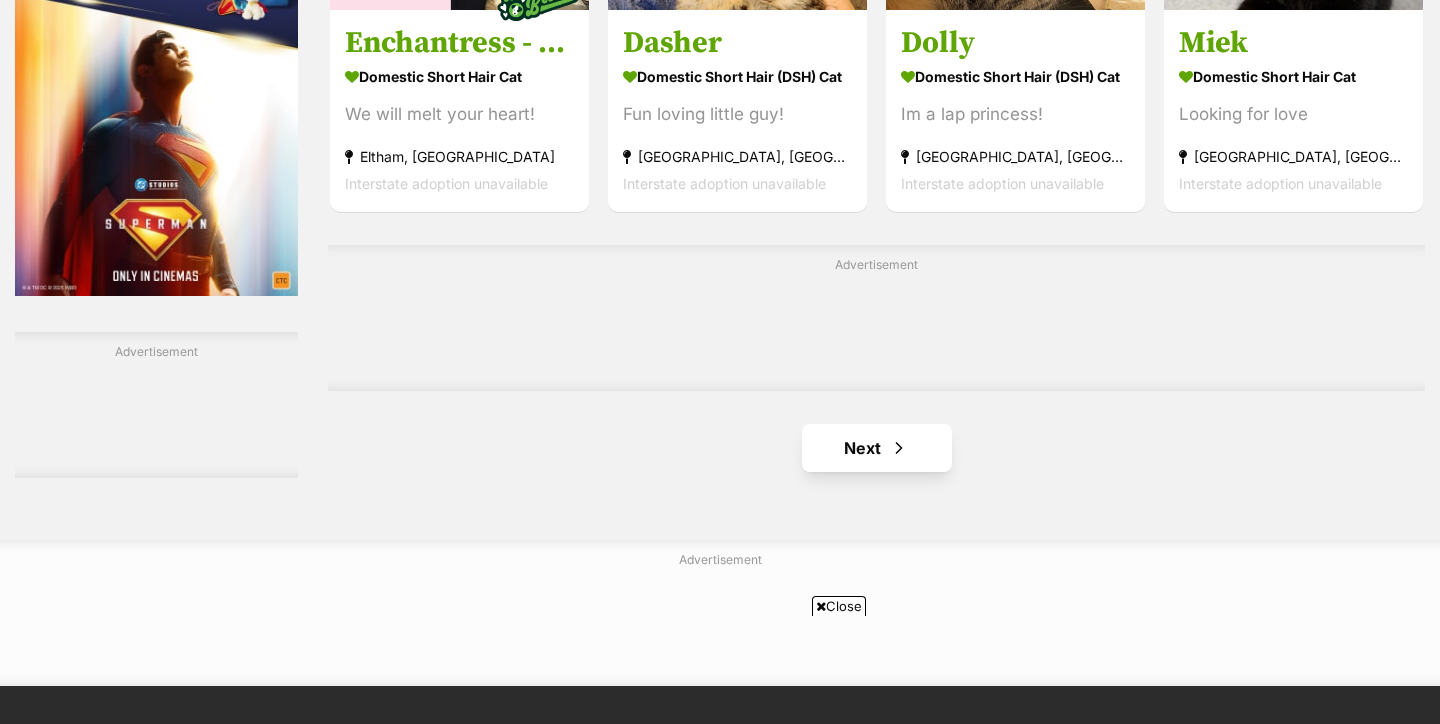 click on "Next" at bounding box center [877, 448] 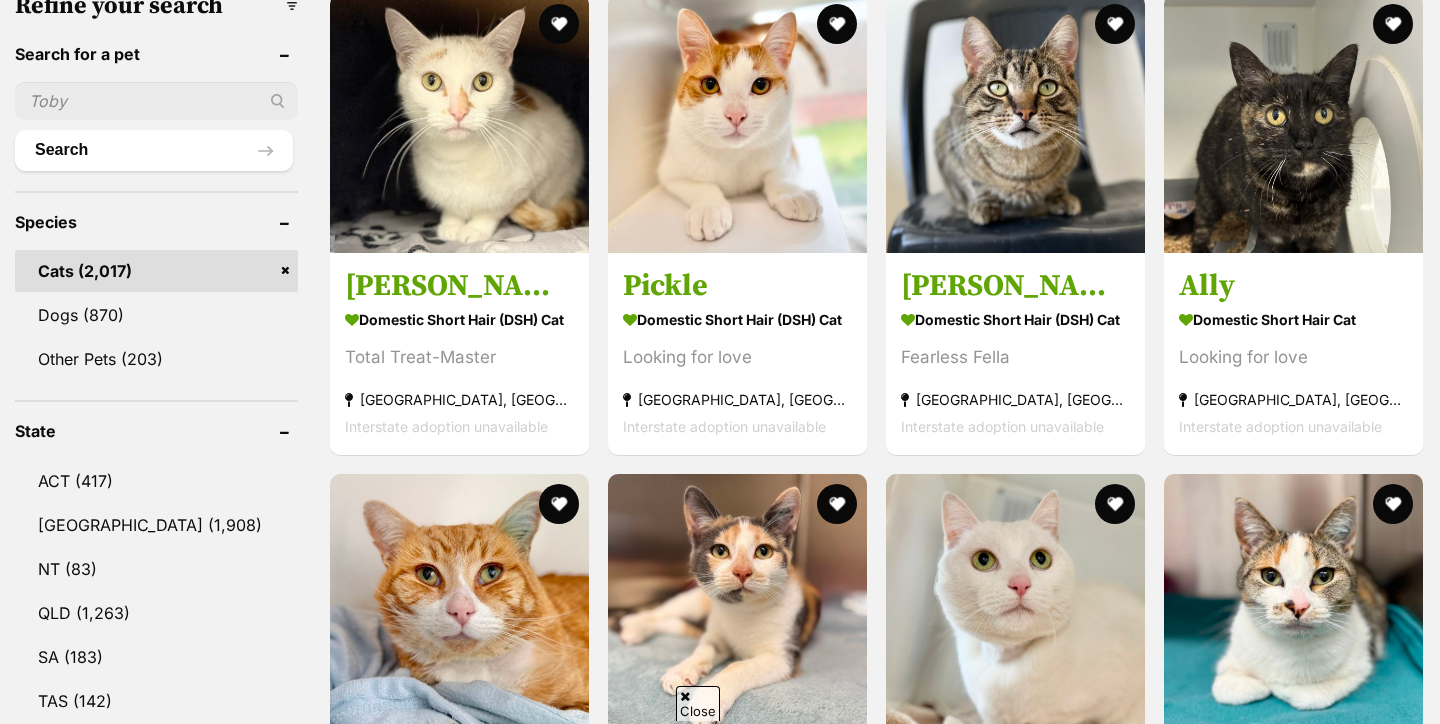 scroll, scrollTop: 660, scrollLeft: 0, axis: vertical 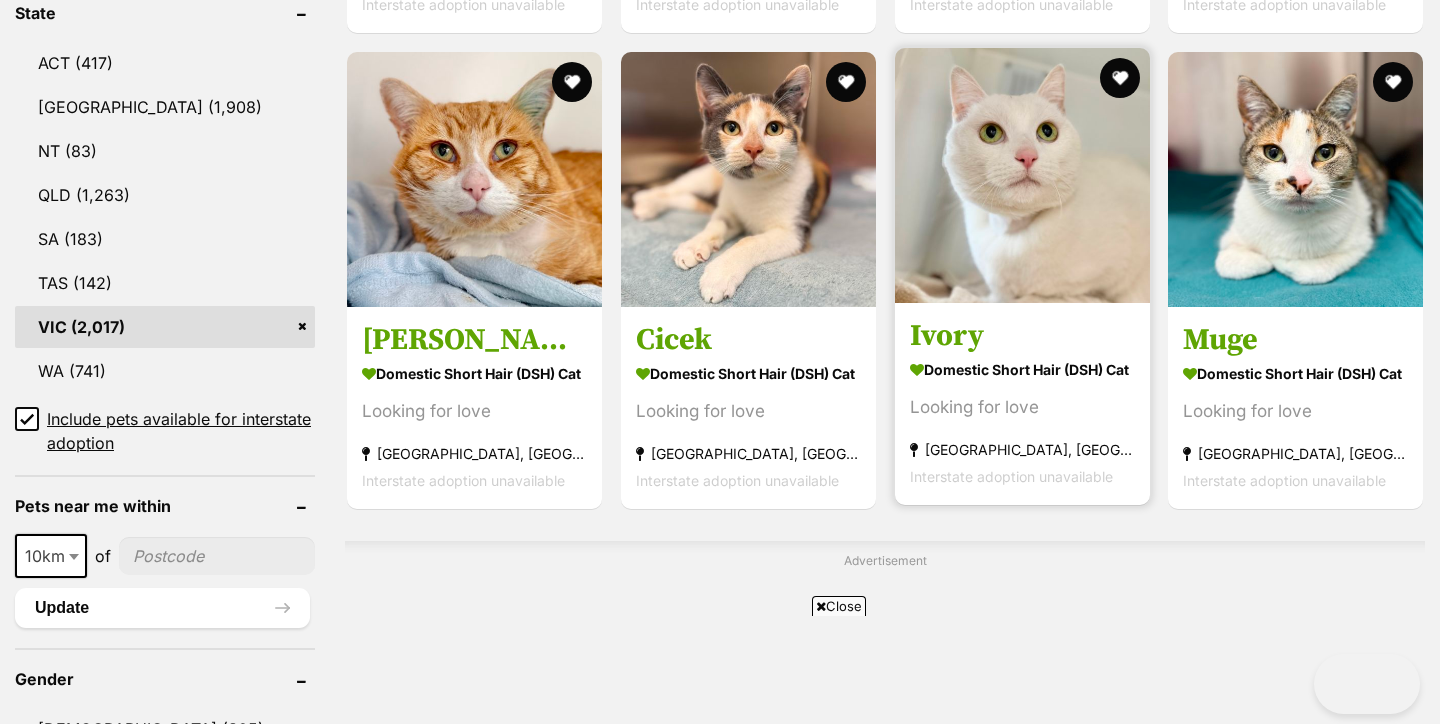 click on "Ivory
Domestic Short Hair (DSH) Cat
Looking for love
Campbellfield, VIC
Interstate adoption unavailable" at bounding box center (1022, 403) 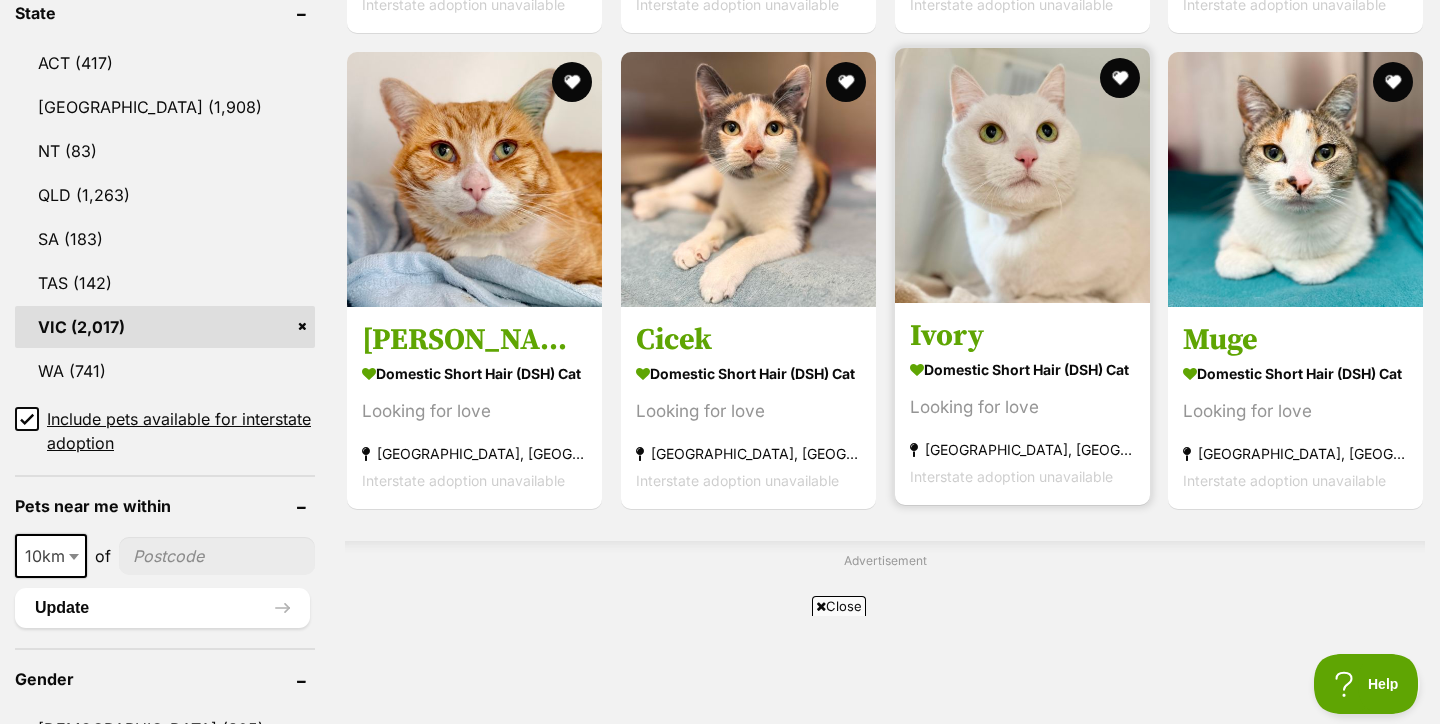 scroll, scrollTop: 0, scrollLeft: 0, axis: both 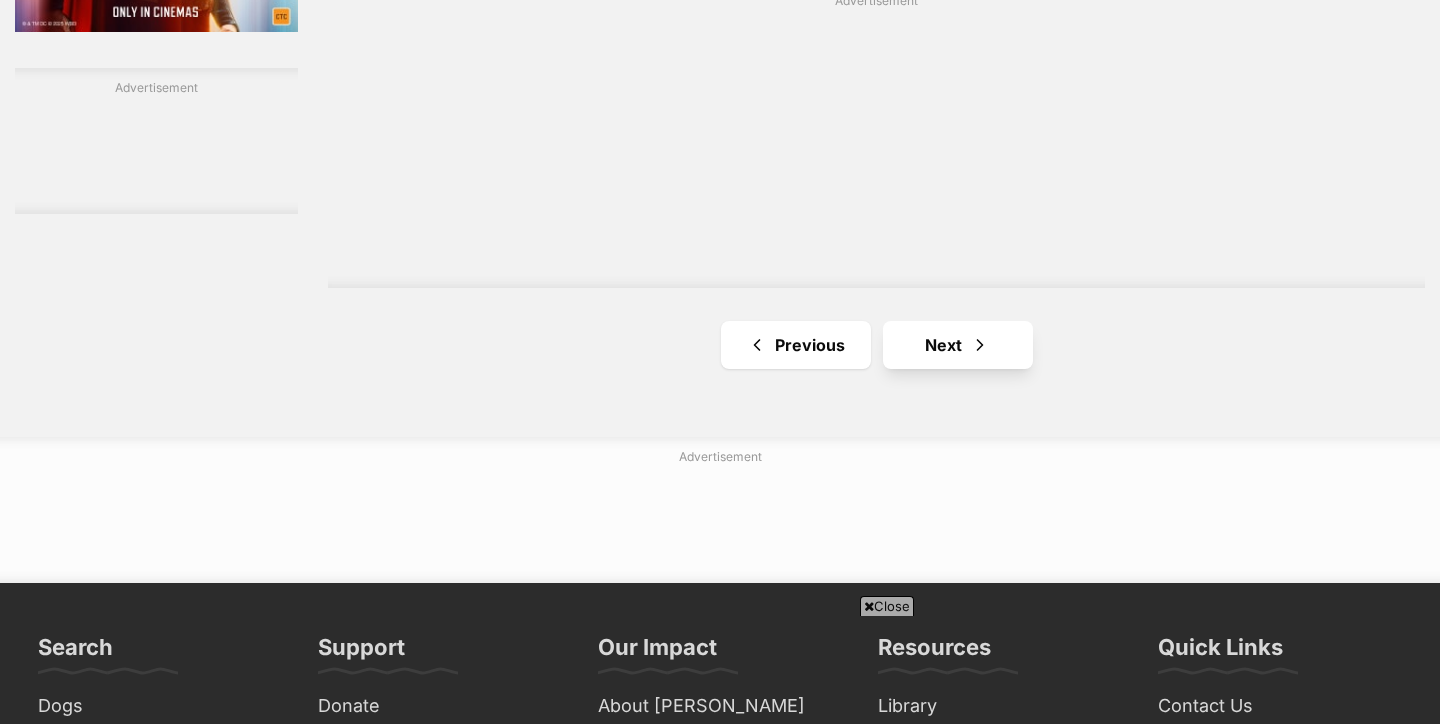 click on "Next" at bounding box center [958, 345] 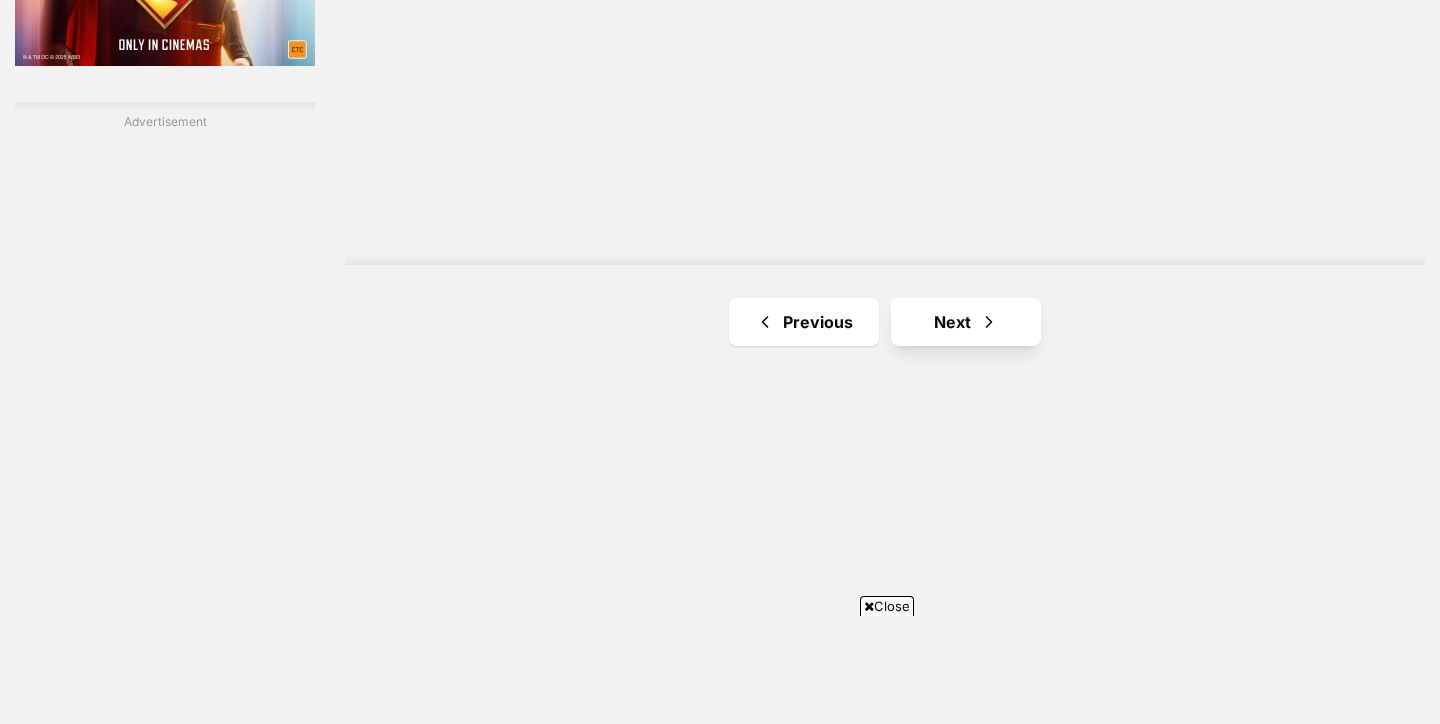 scroll, scrollTop: 0, scrollLeft: 0, axis: both 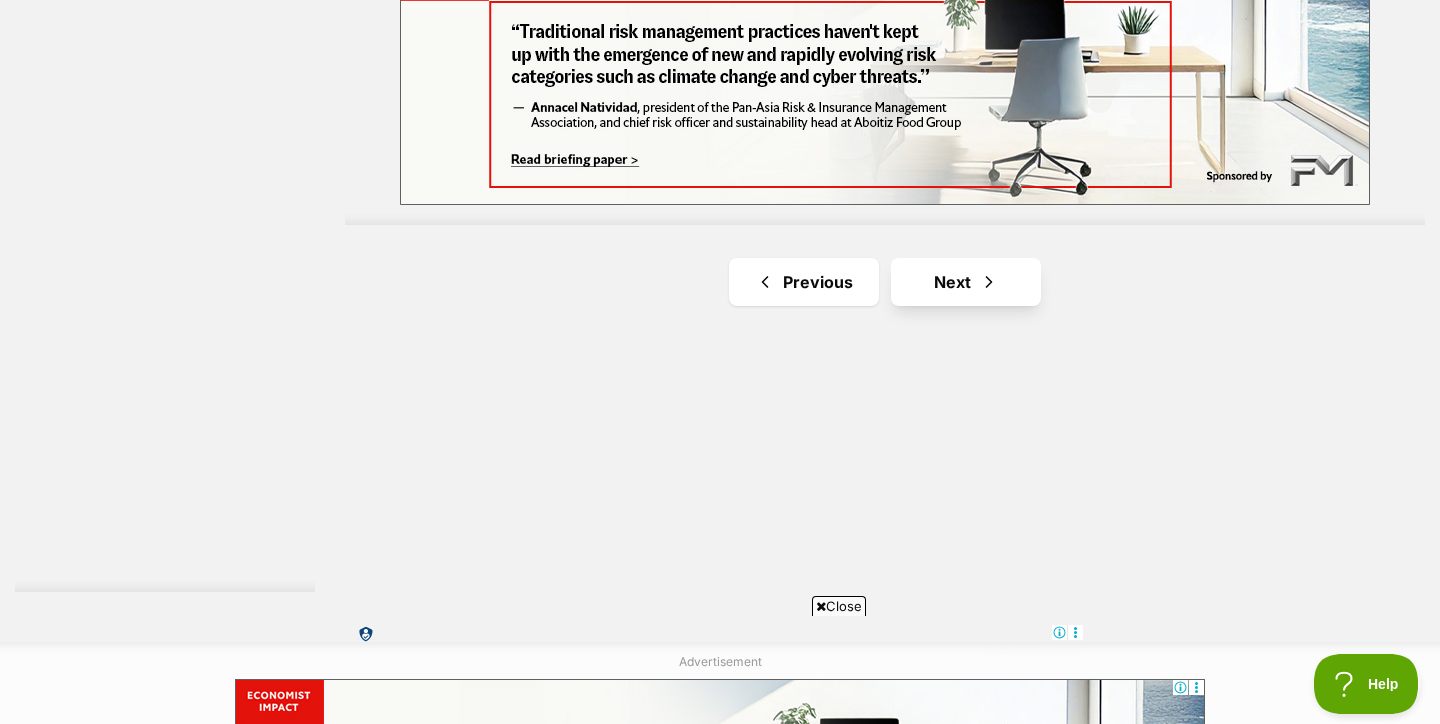 click at bounding box center [989, 282] 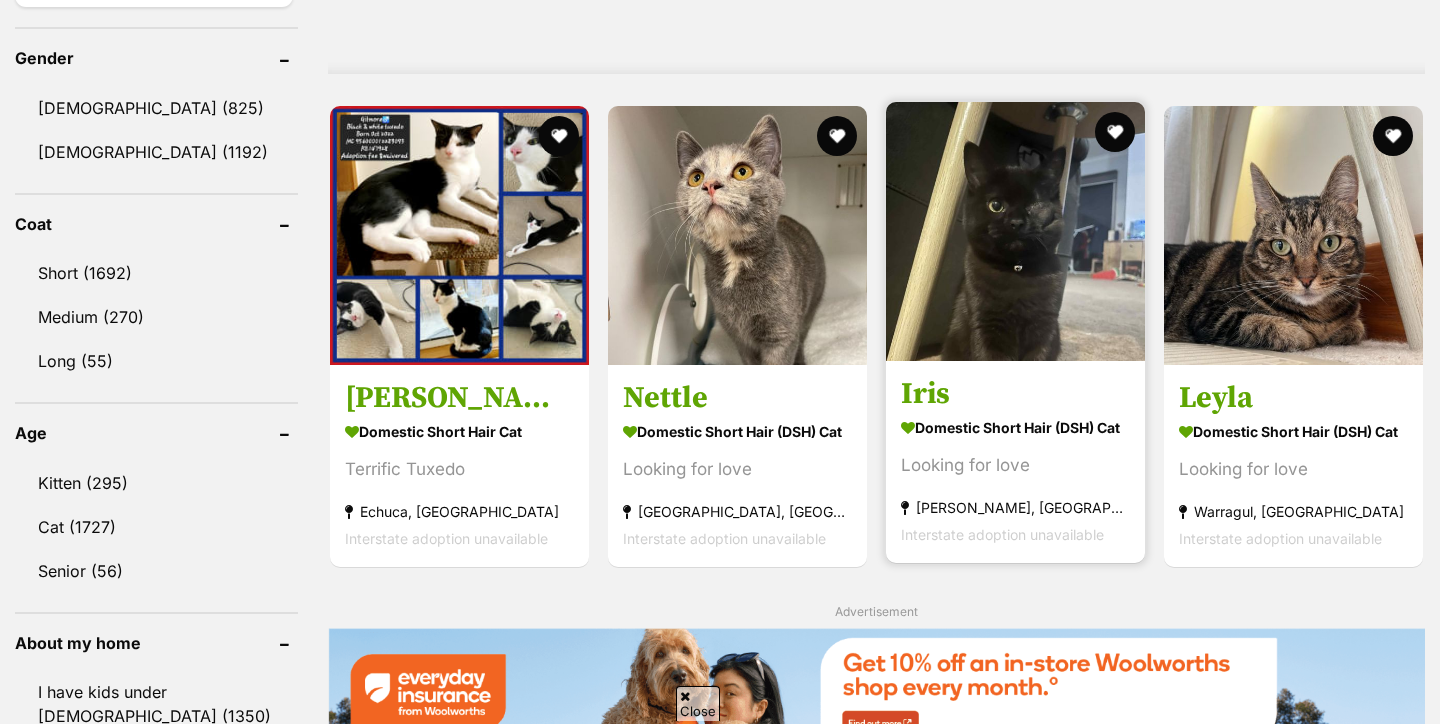 scroll, scrollTop: 2505, scrollLeft: 0, axis: vertical 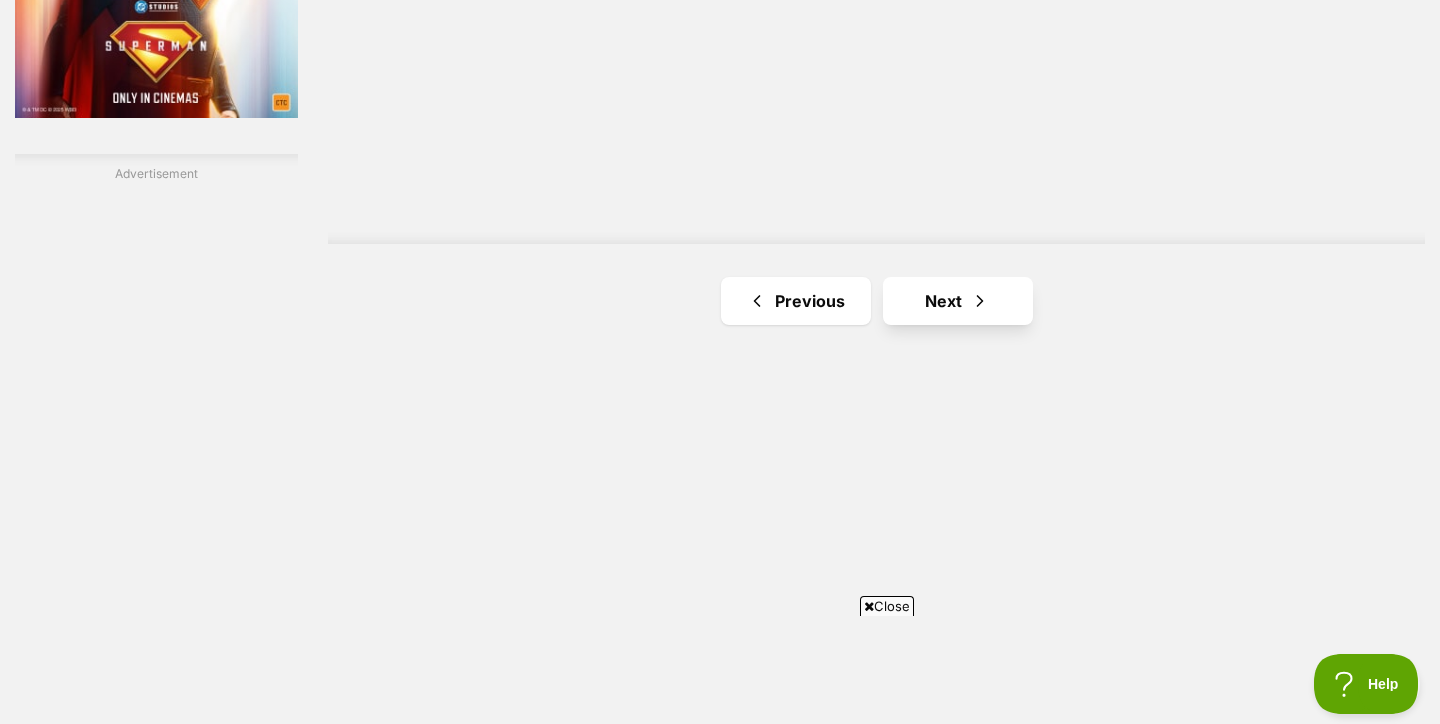 click on "Next" at bounding box center (958, 301) 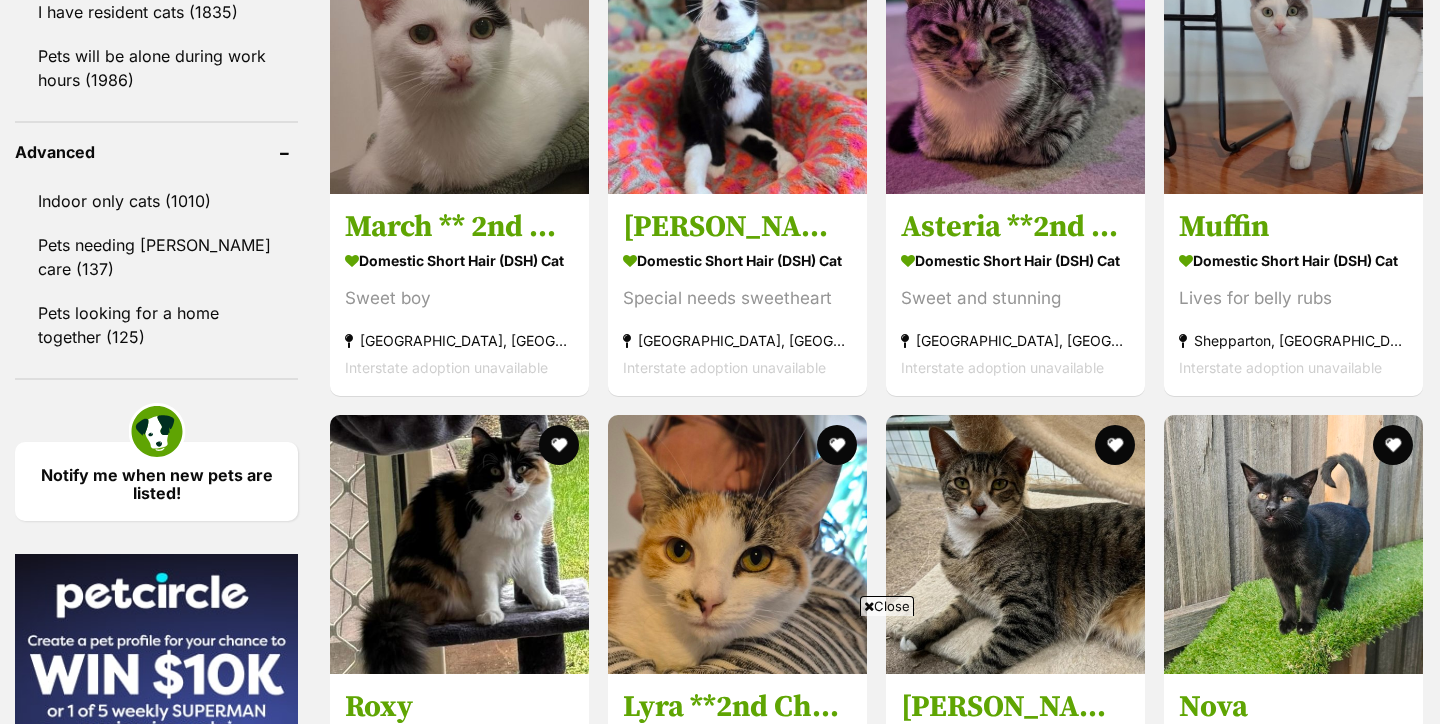 scroll, scrollTop: 2849, scrollLeft: 0, axis: vertical 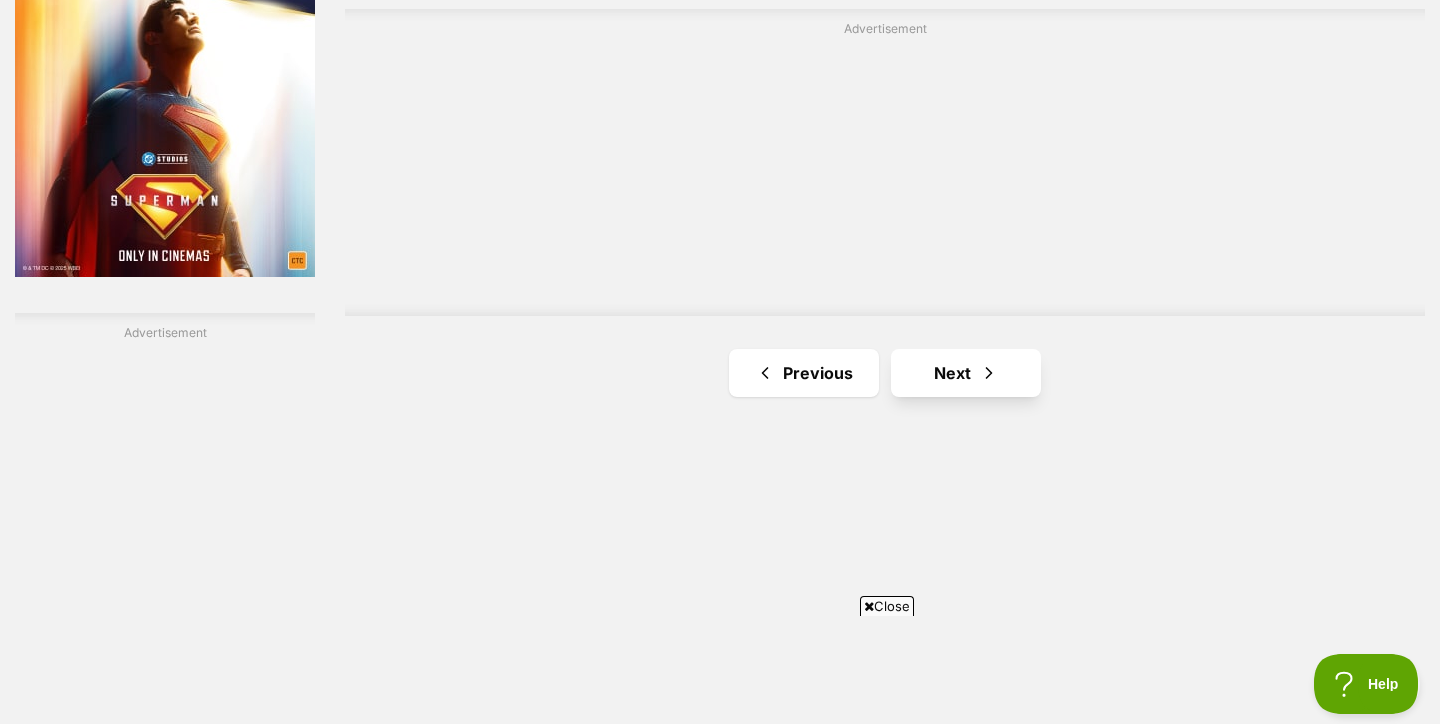 click at bounding box center (989, 373) 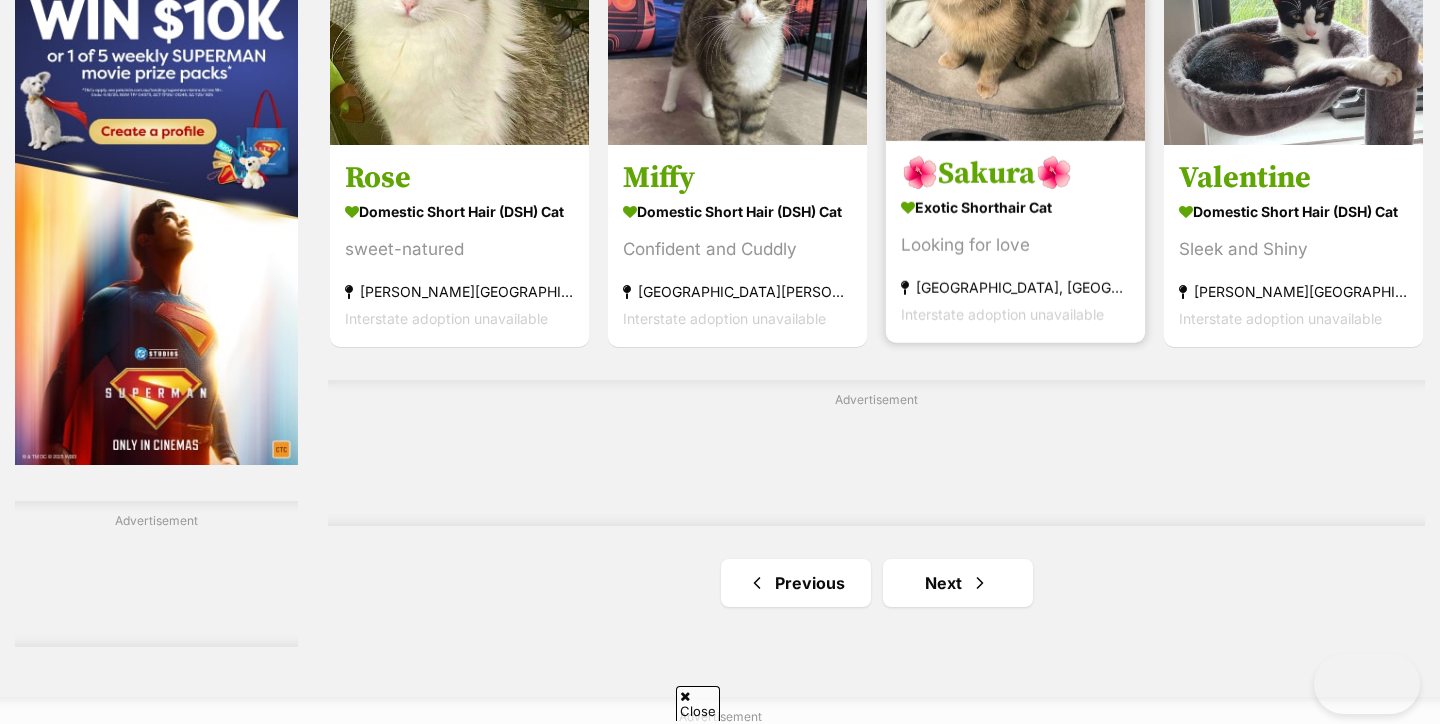scroll, scrollTop: 3156, scrollLeft: 0, axis: vertical 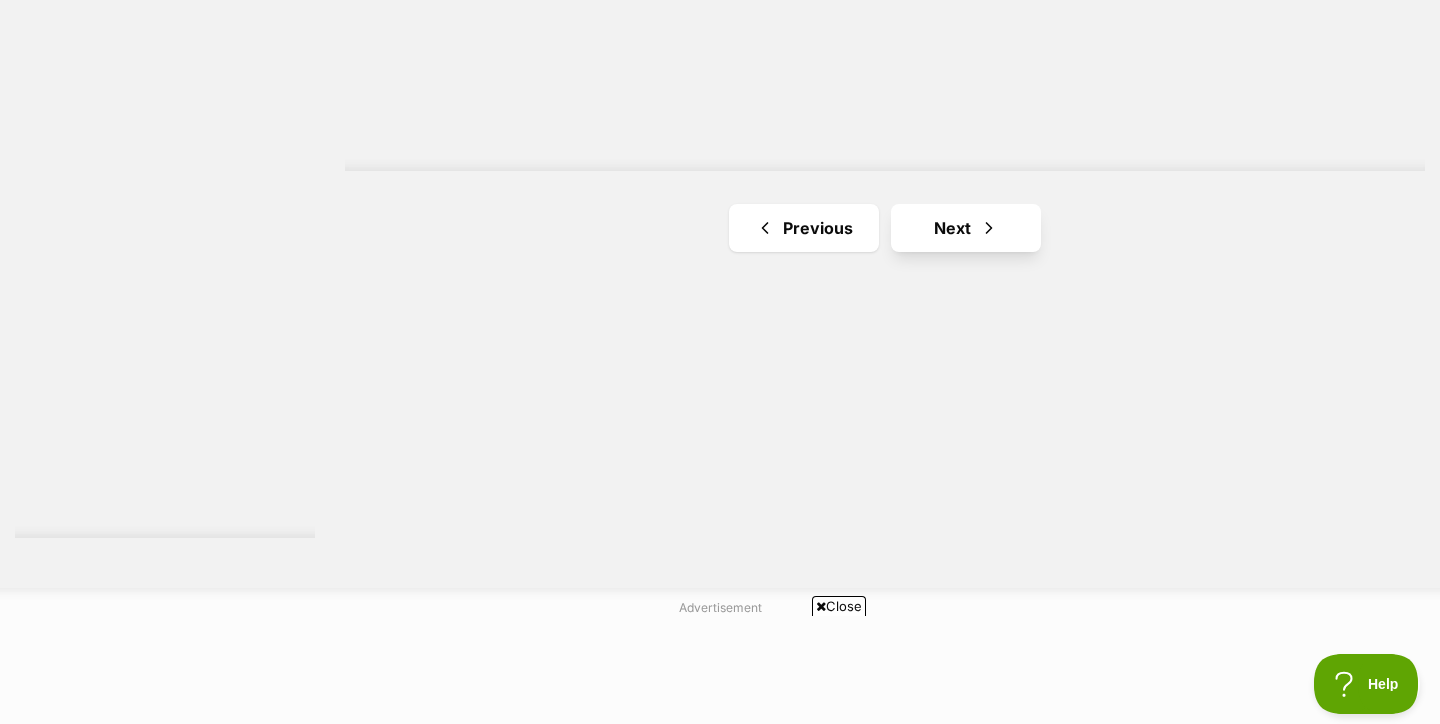 click at bounding box center (989, 228) 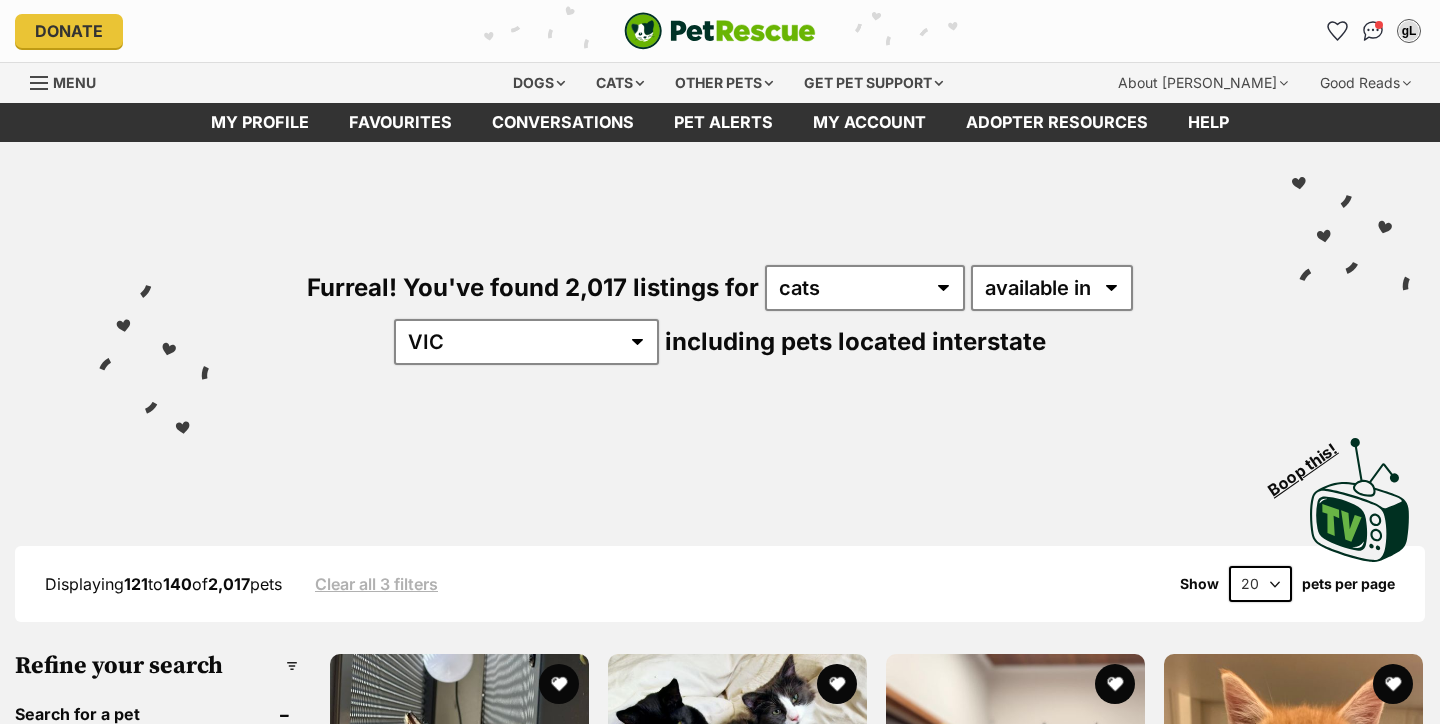 scroll, scrollTop: 0, scrollLeft: 0, axis: both 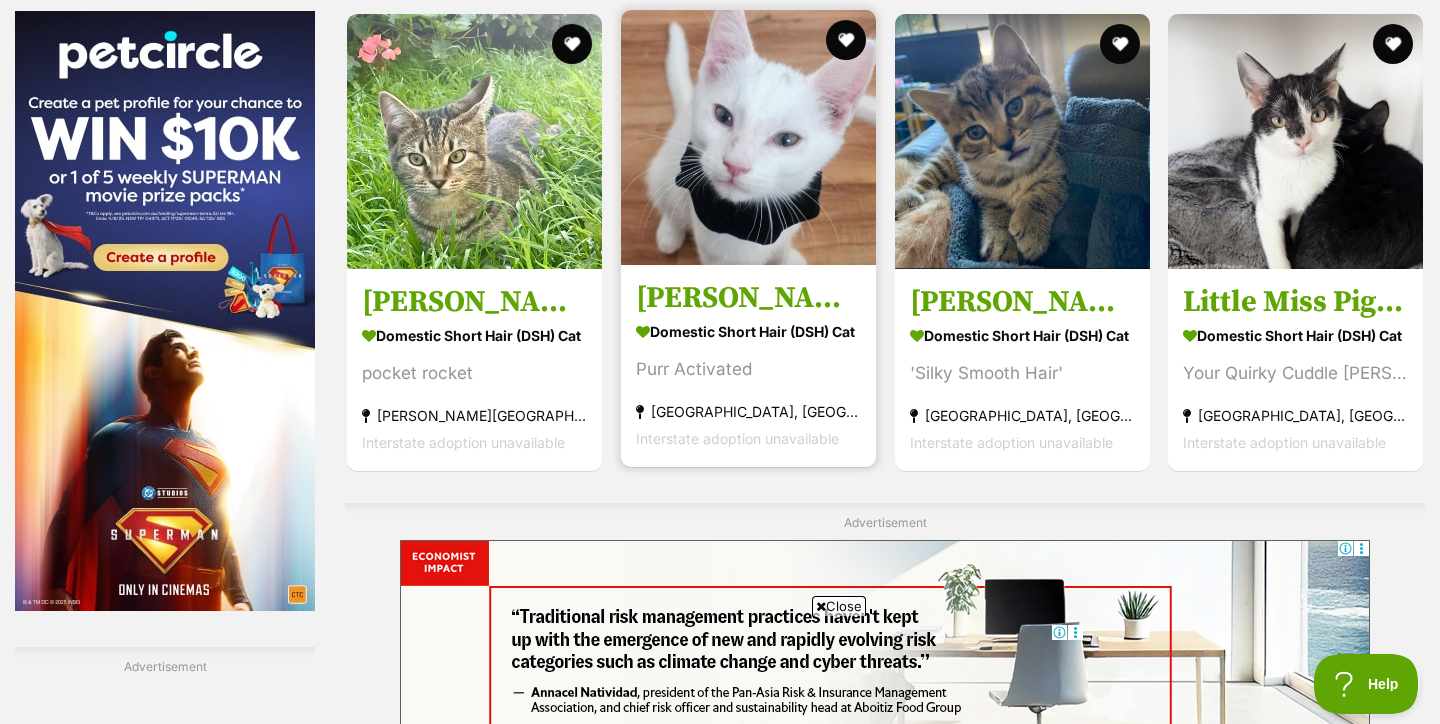 click on "[PERSON_NAME]" at bounding box center (748, 298) 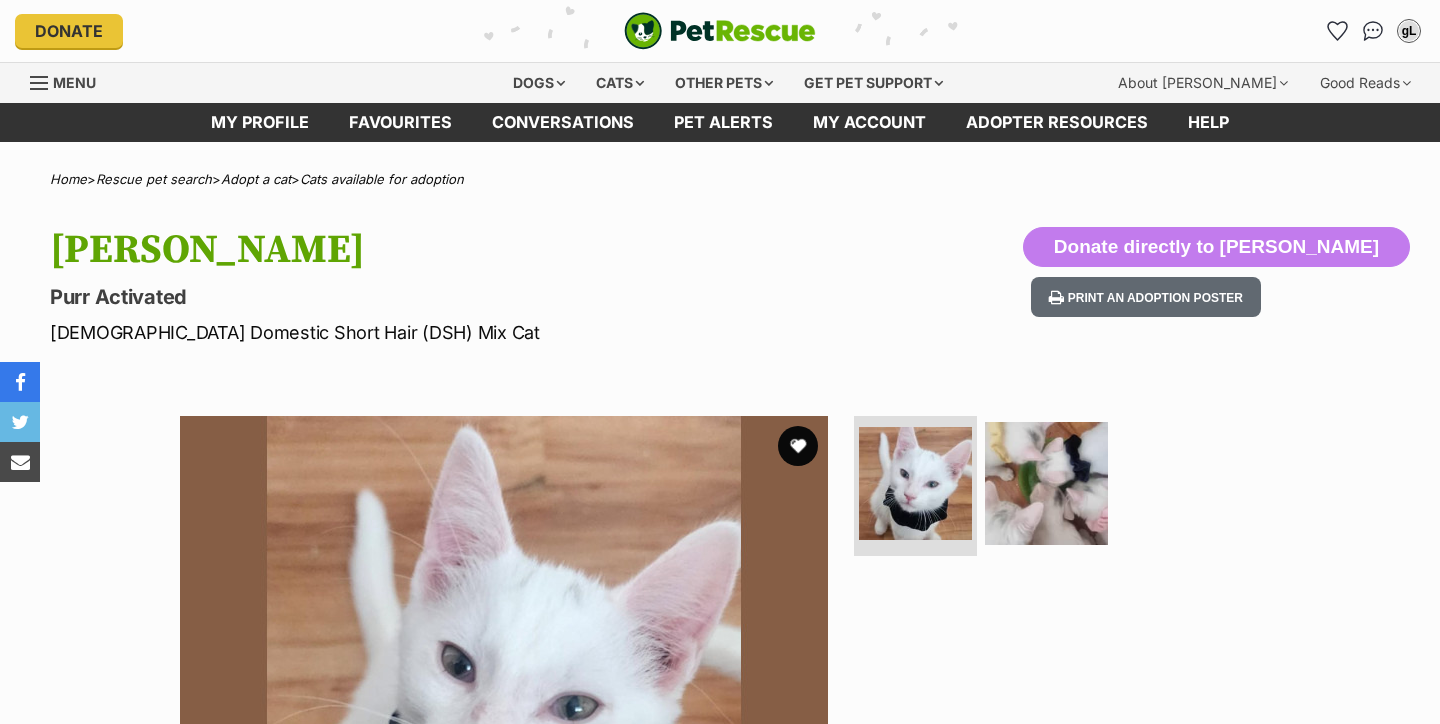 scroll, scrollTop: 0, scrollLeft: 0, axis: both 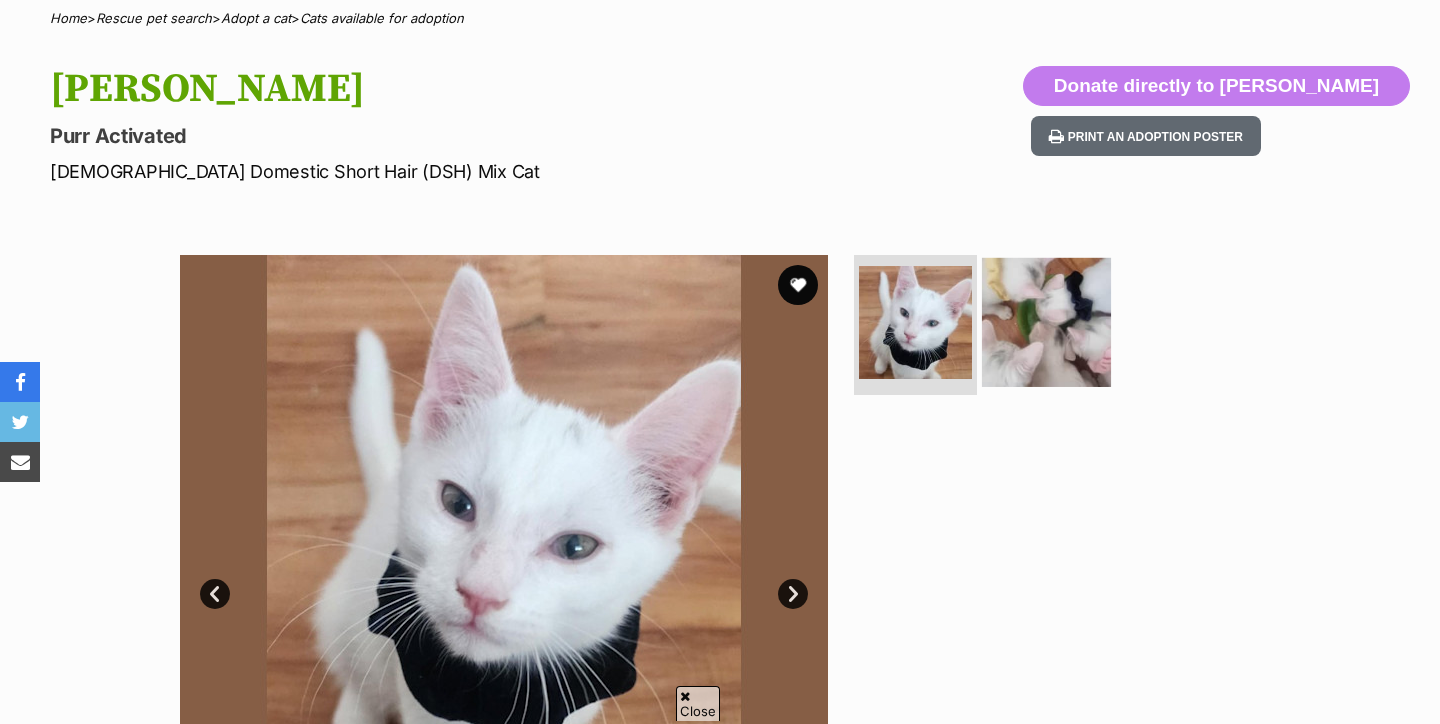 click at bounding box center (1046, 322) 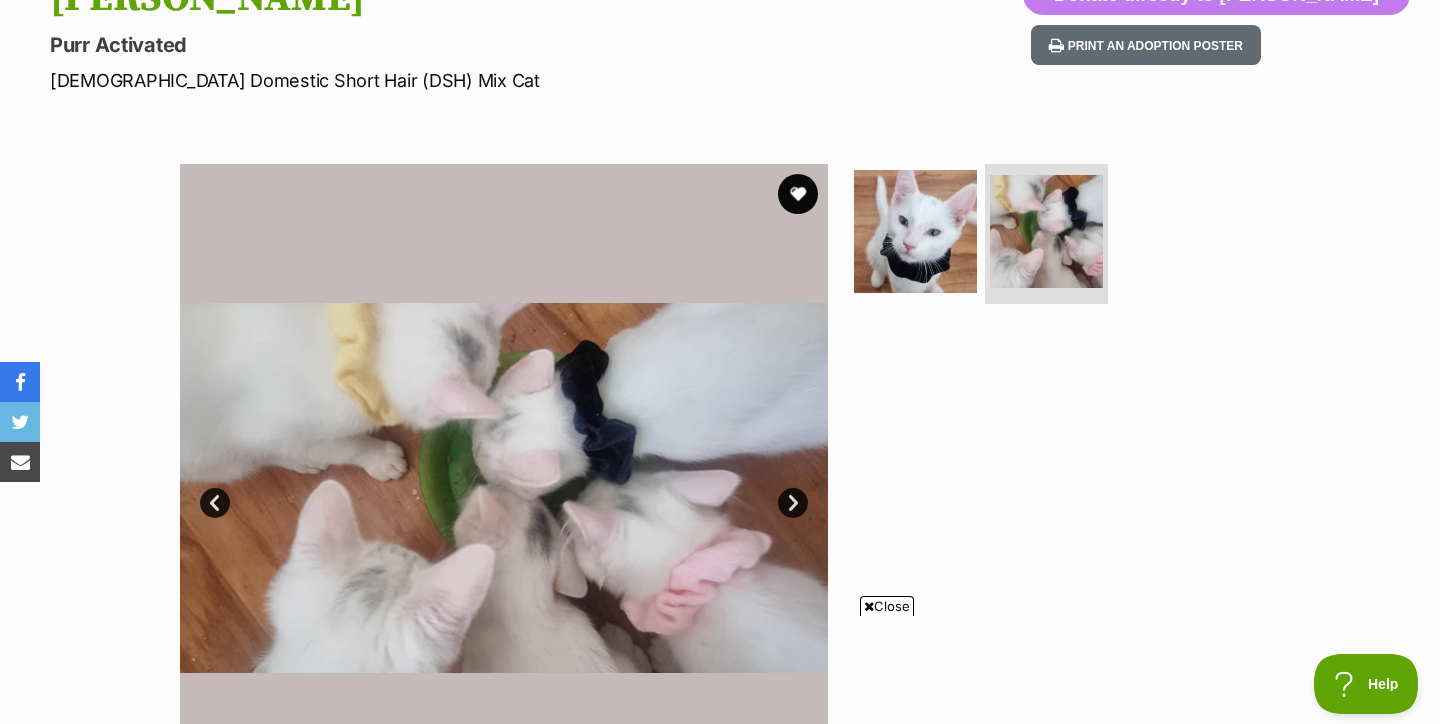 scroll, scrollTop: 209, scrollLeft: 0, axis: vertical 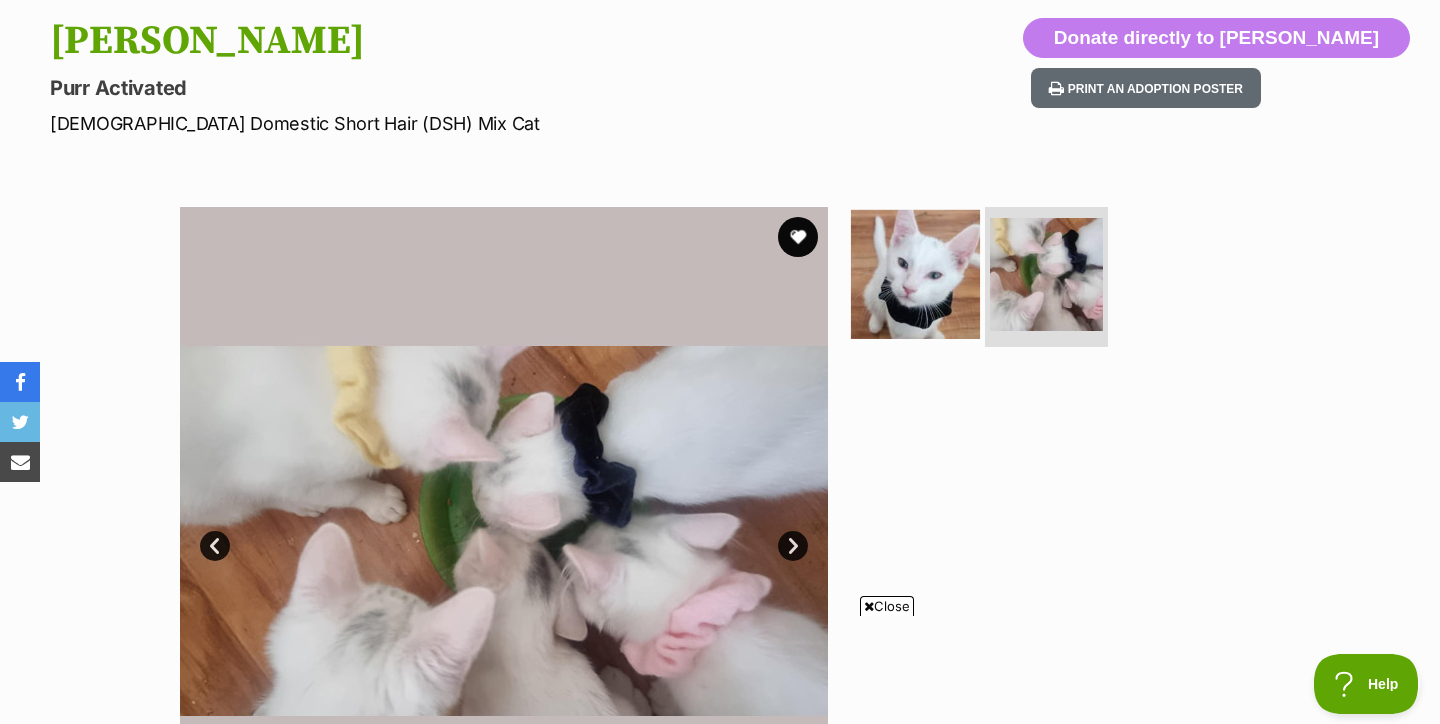click at bounding box center [915, 274] 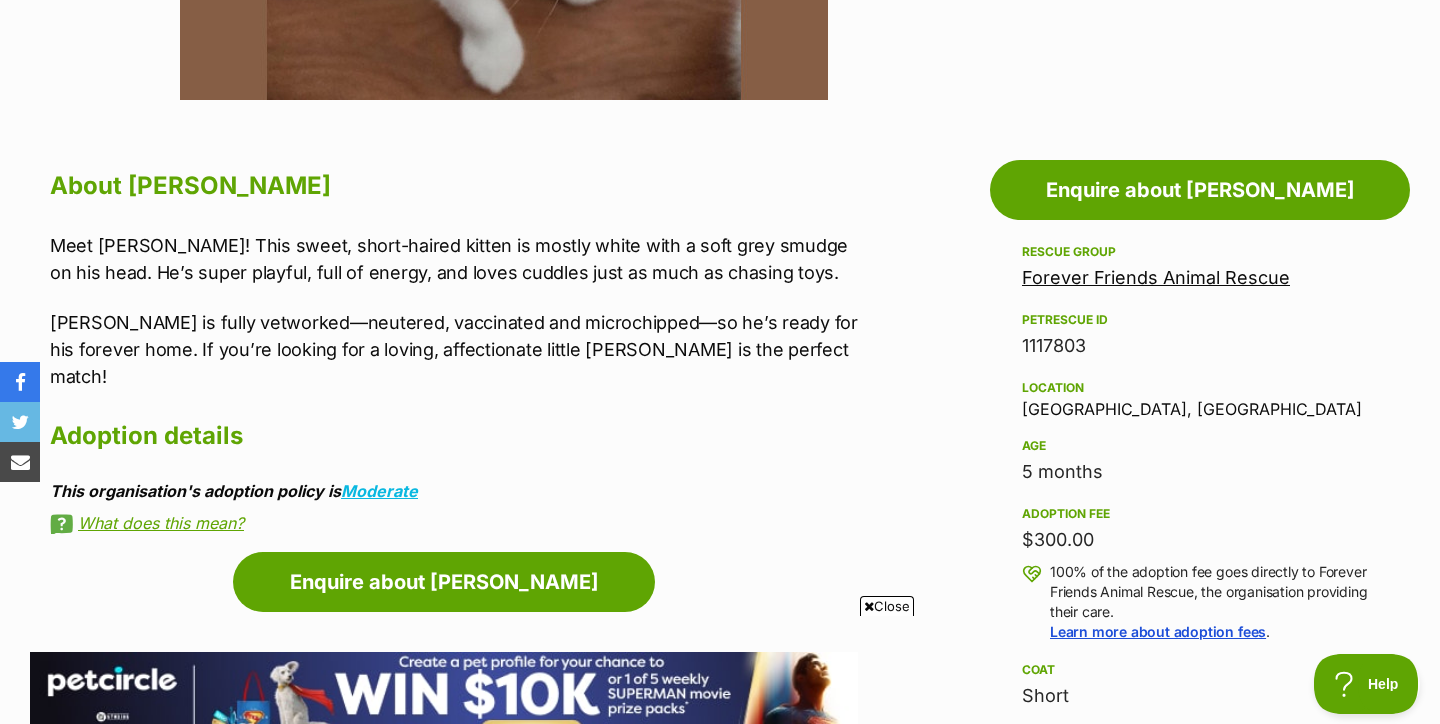 scroll, scrollTop: 944, scrollLeft: 0, axis: vertical 